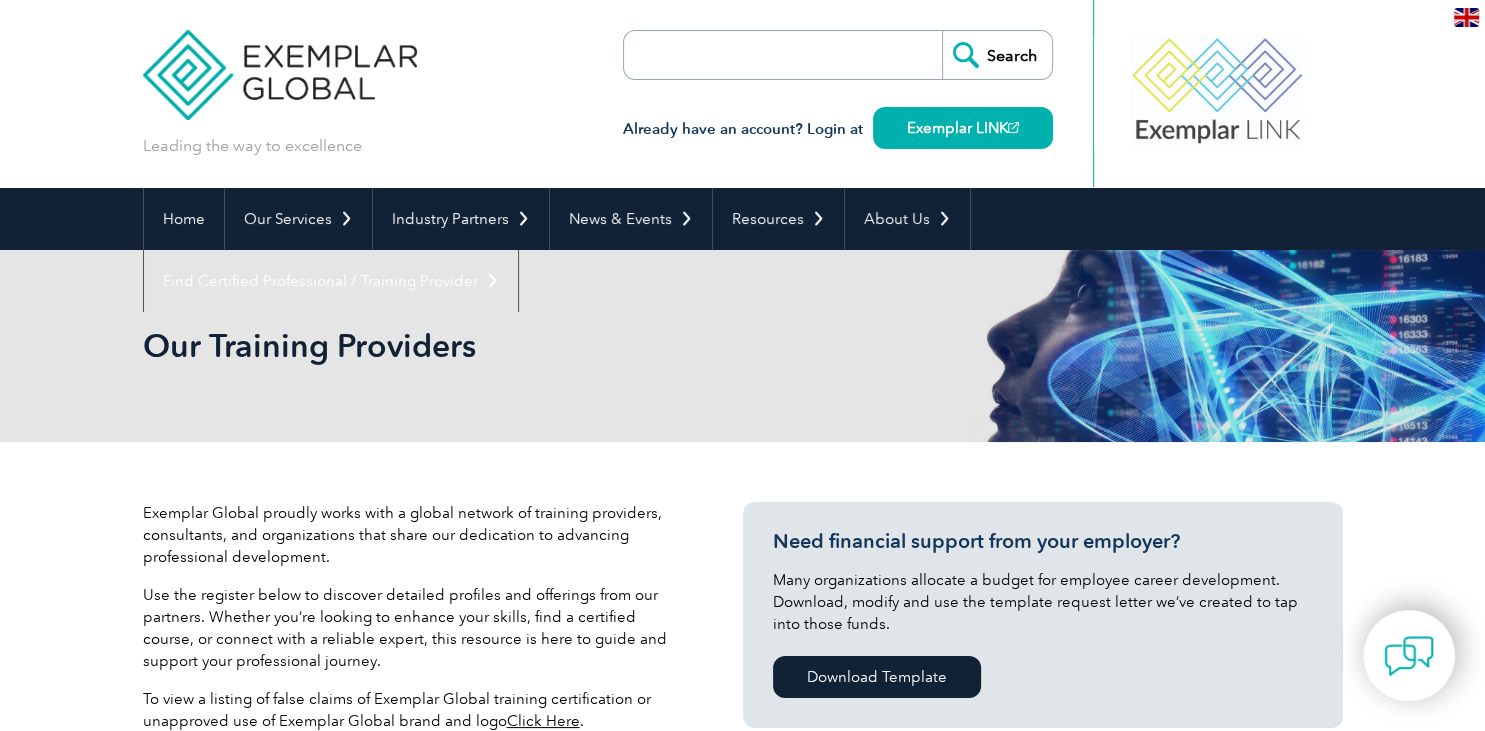 scroll, scrollTop: 388, scrollLeft: 0, axis: vertical 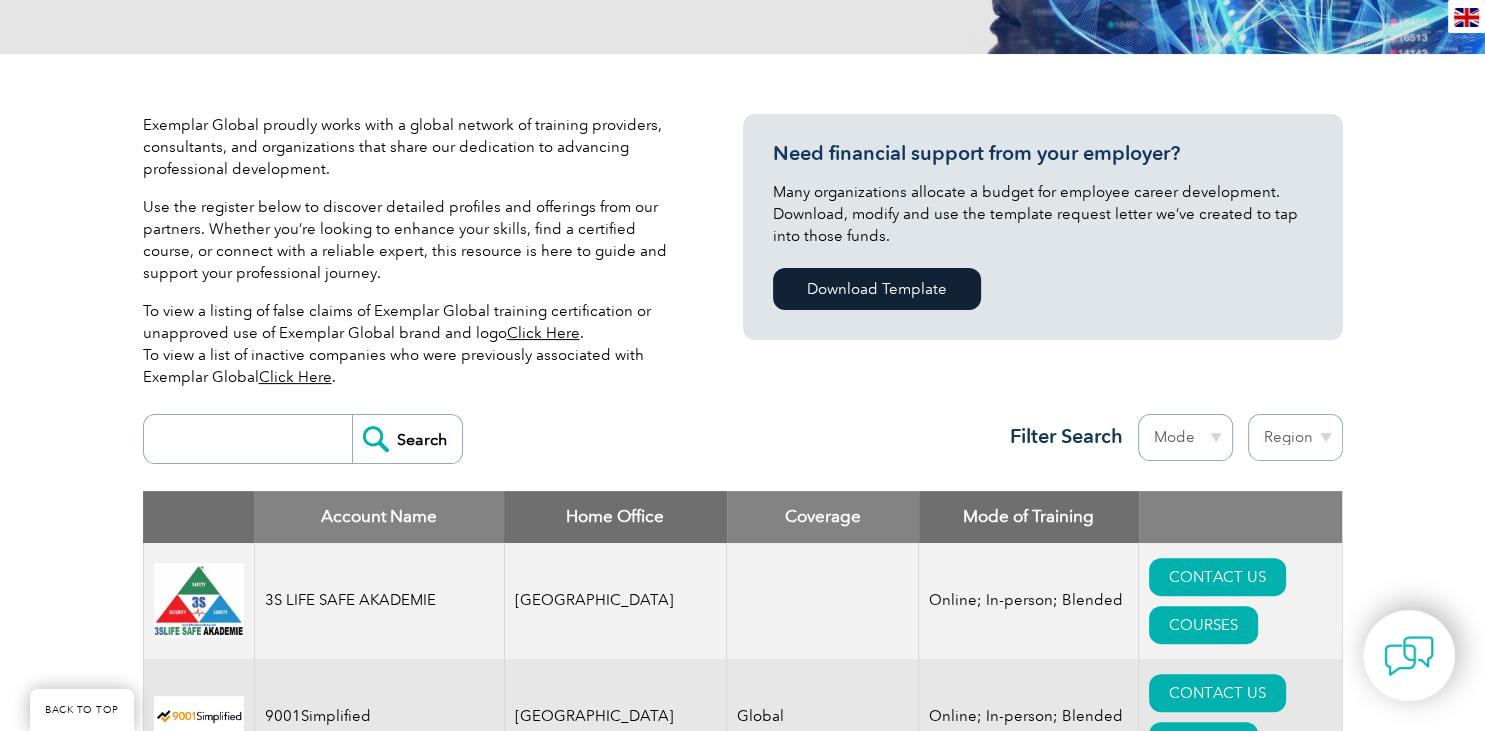 click at bounding box center (253, 439) 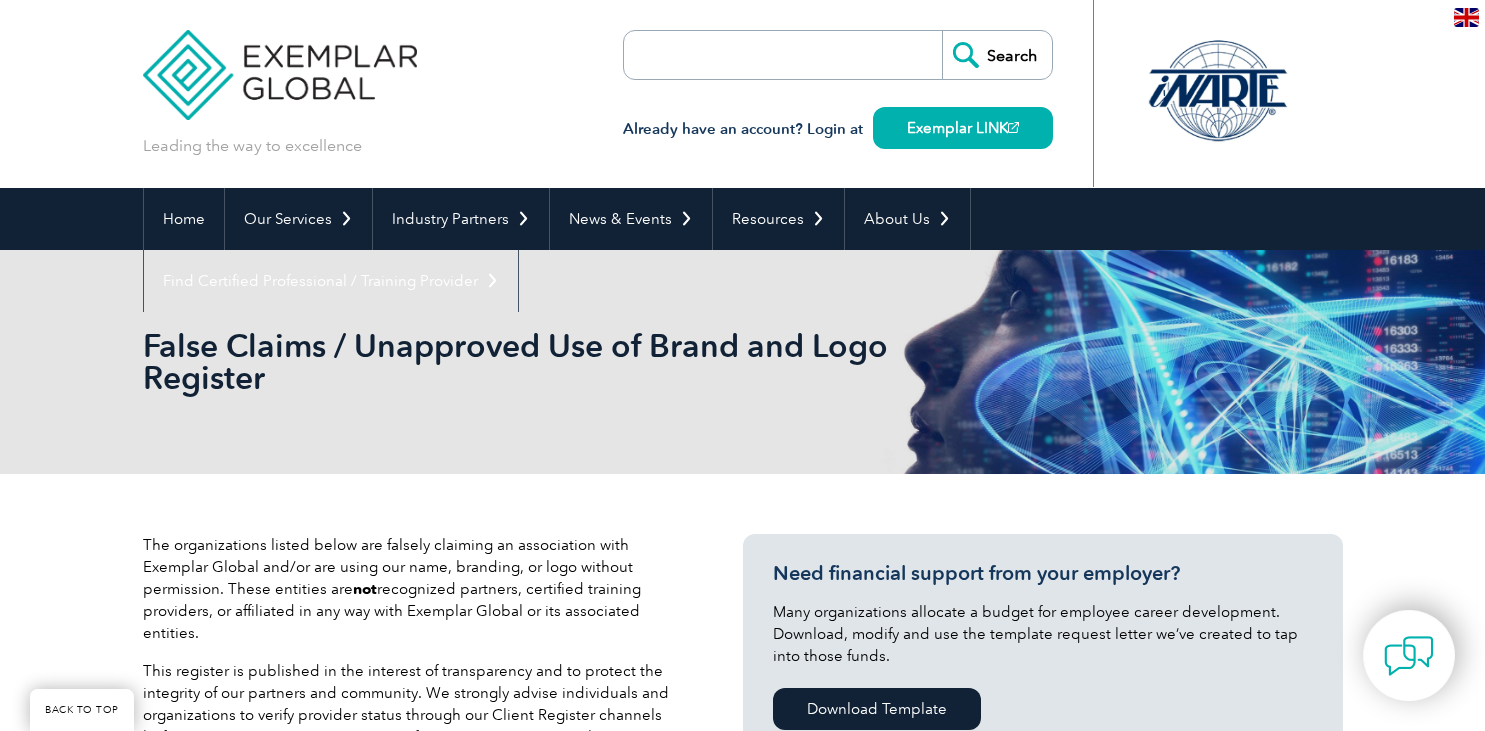scroll, scrollTop: 648, scrollLeft: 0, axis: vertical 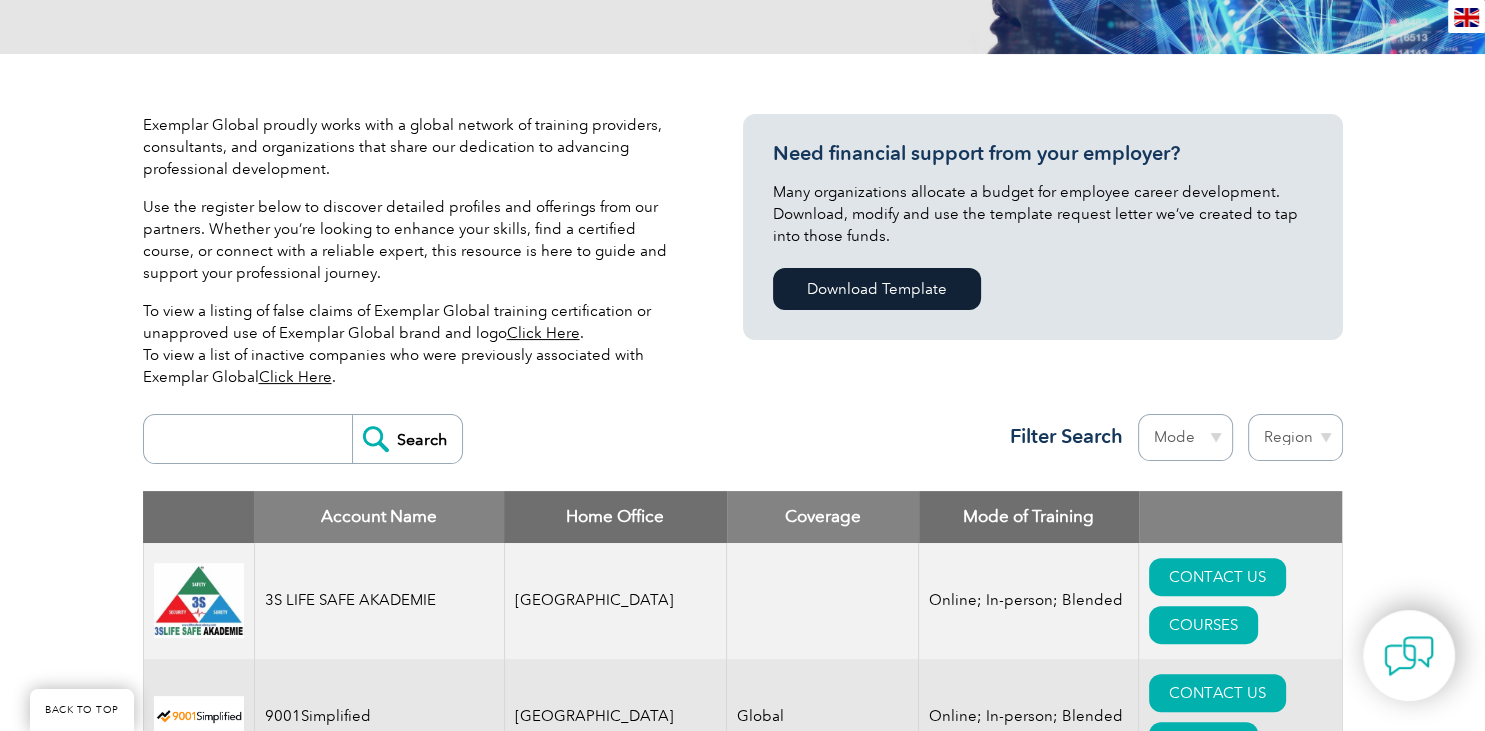 click on "Click Here" at bounding box center (295, 377) 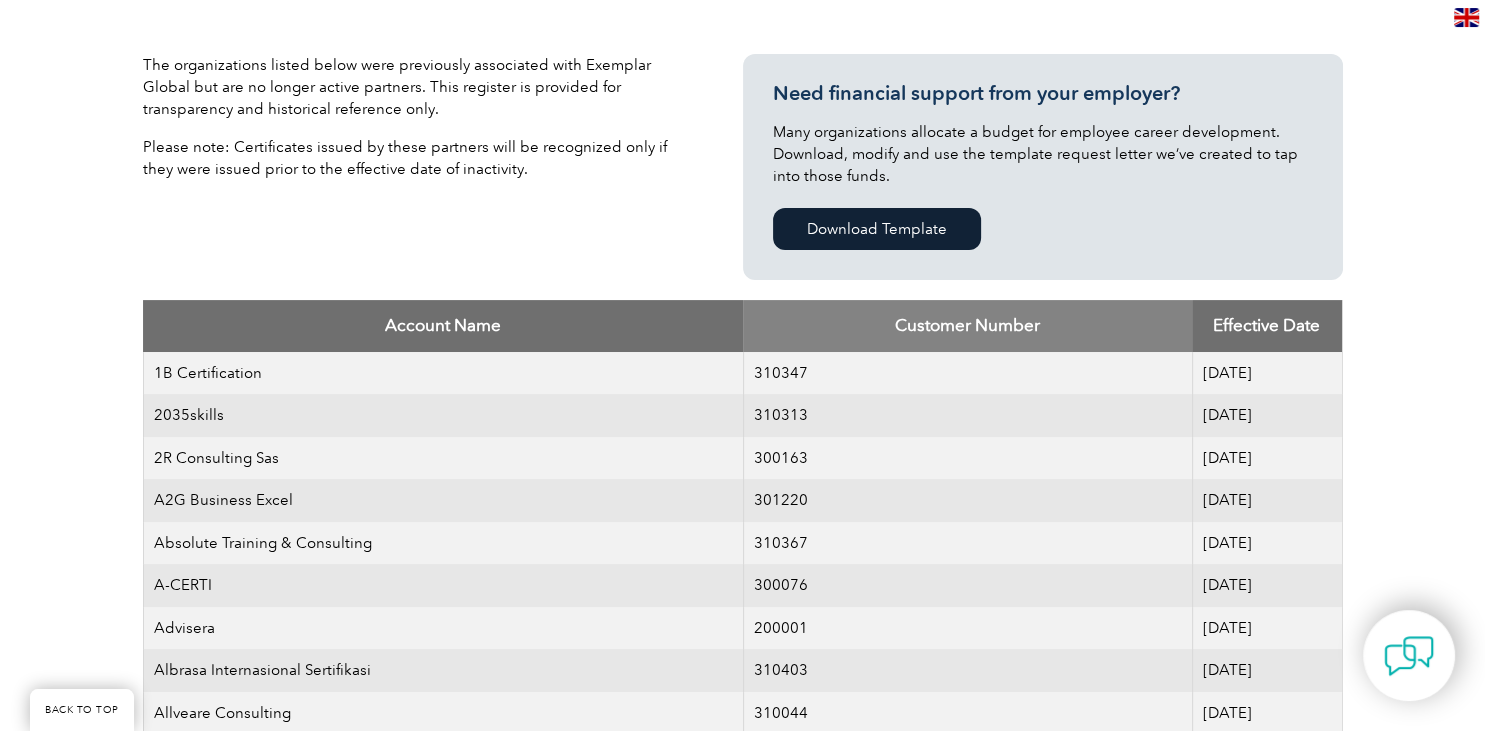 scroll, scrollTop: 518, scrollLeft: 0, axis: vertical 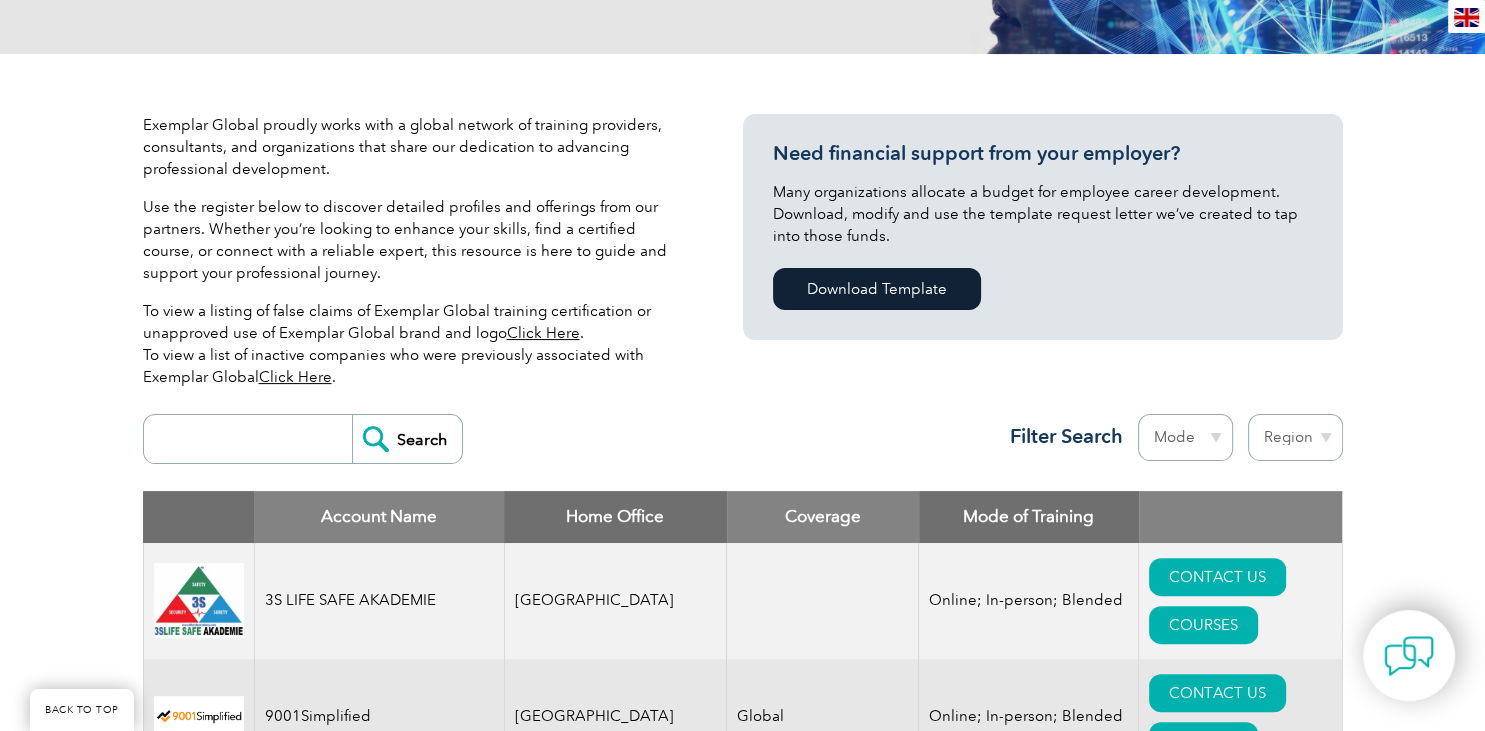 click at bounding box center [253, 439] 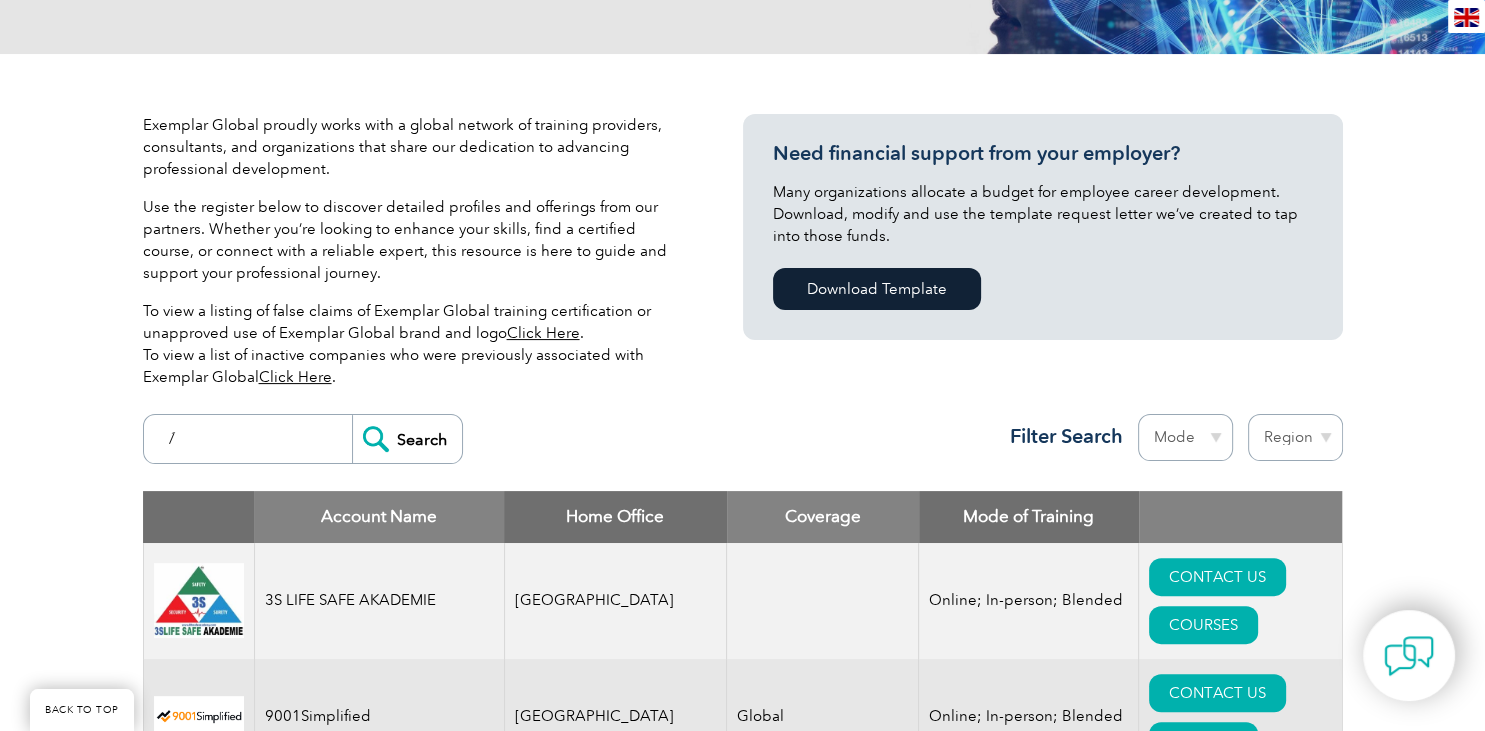 type on "َ" 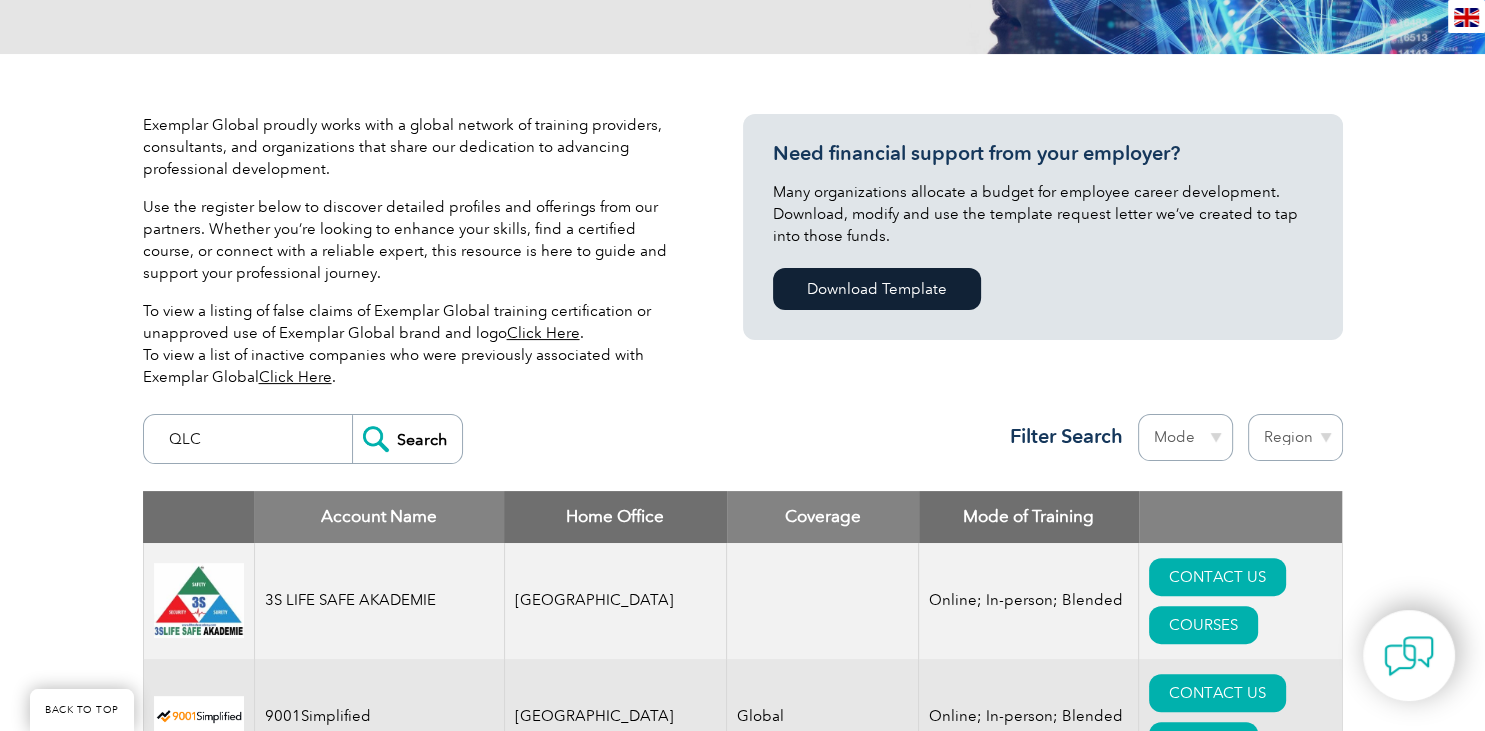 type on "QLC" 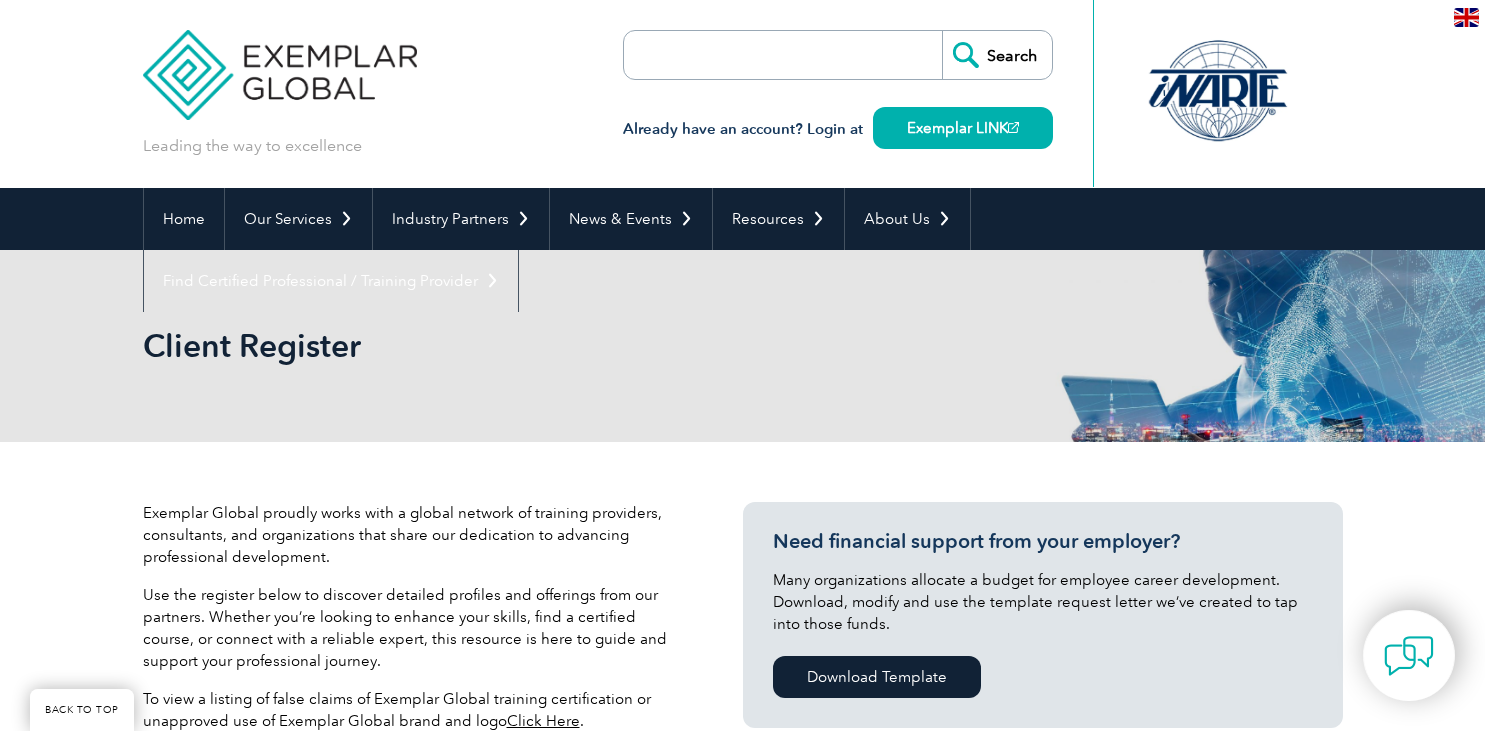 scroll, scrollTop: 648, scrollLeft: 0, axis: vertical 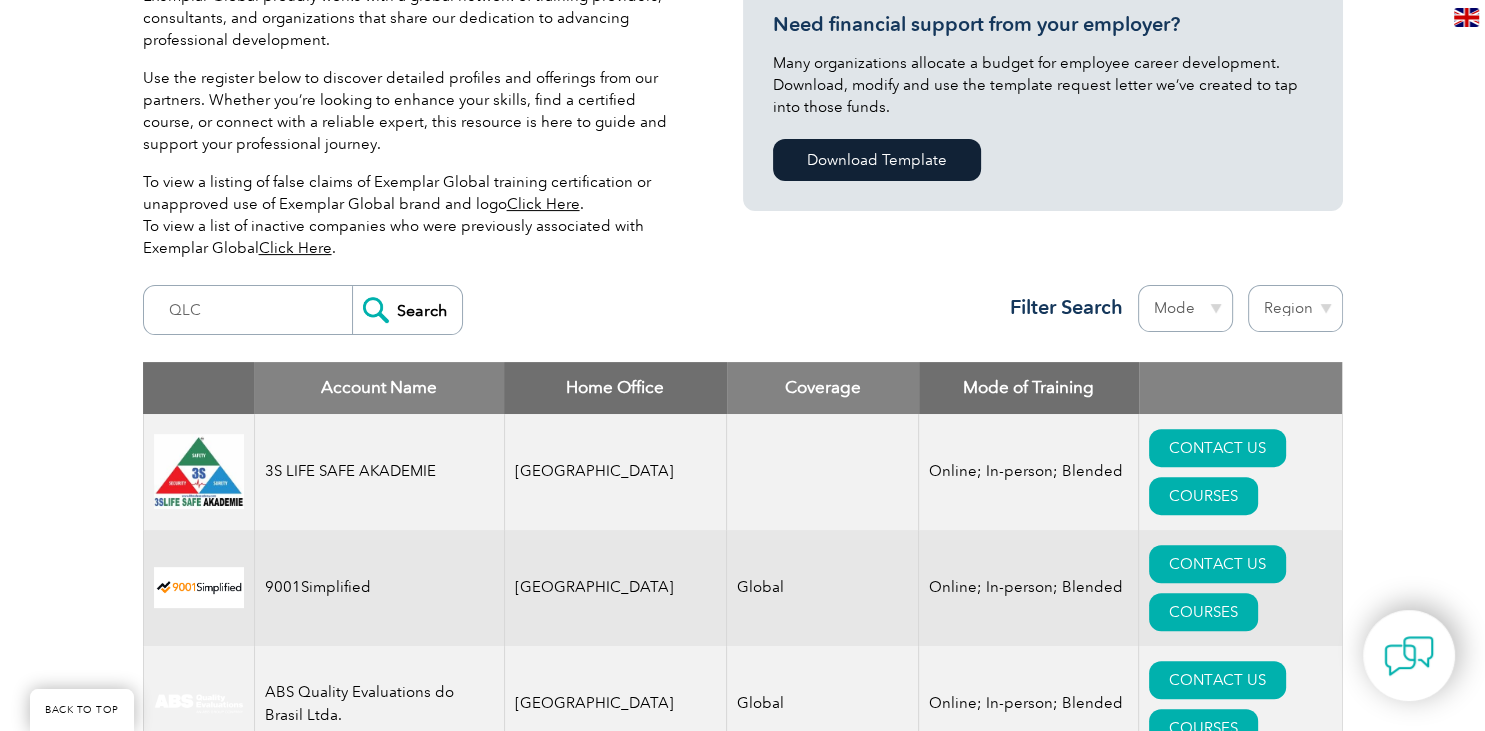 click on "Home Office" at bounding box center [615, 388] 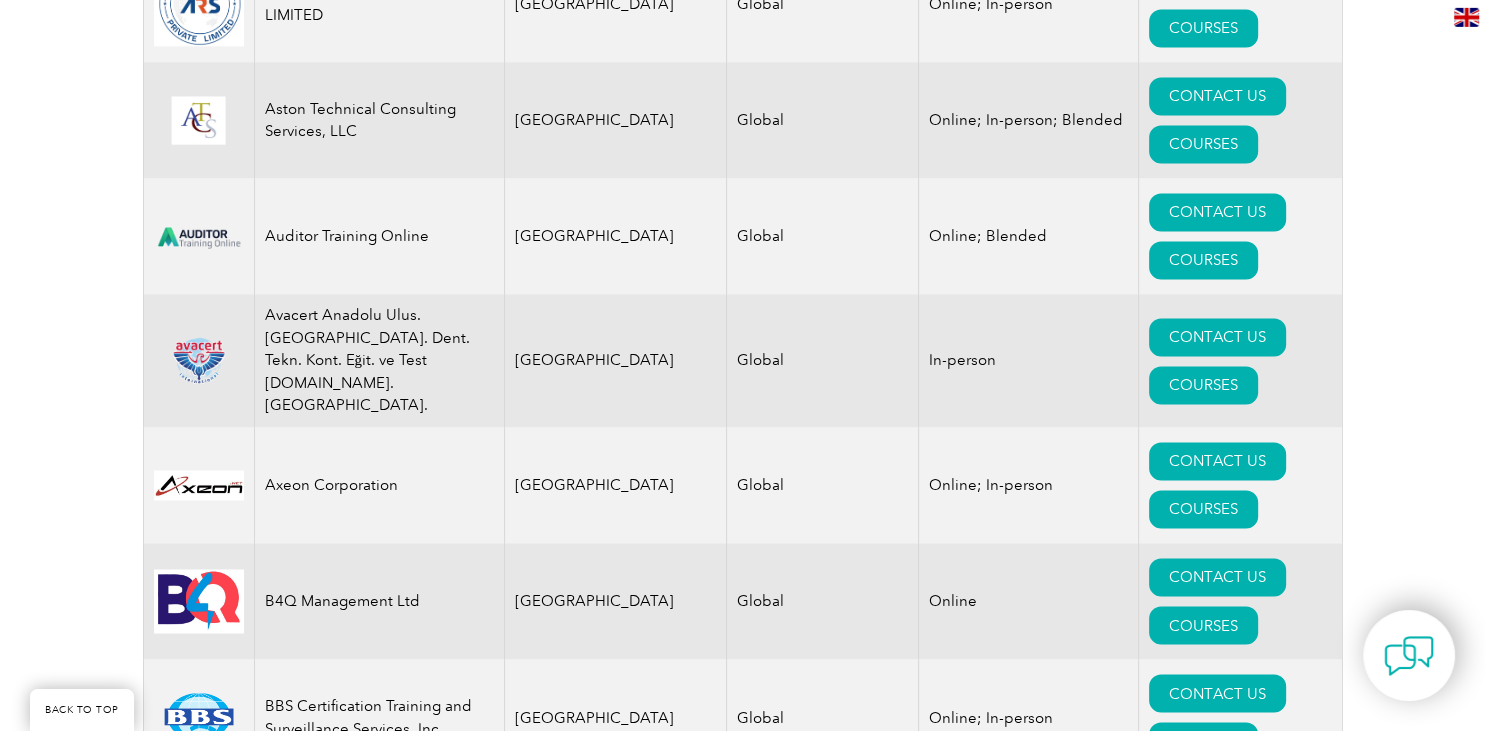 scroll, scrollTop: 3109, scrollLeft: 0, axis: vertical 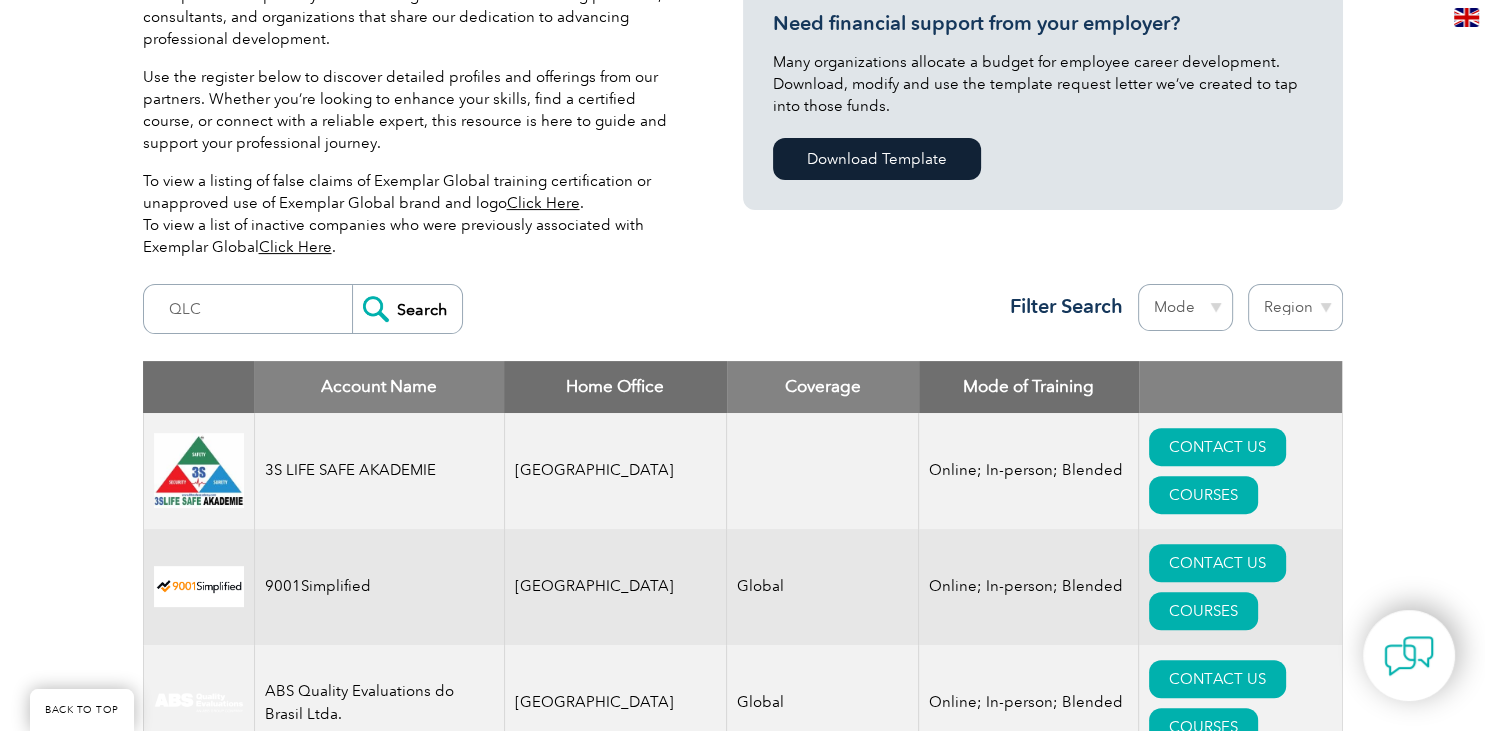click on "Region   Australia   Bahrain   Bangladesh   Brazil   Canada   Colombia   Dominican Republic   Egypt   India   Indonesia   Iraq   Ireland   Jordan   Korea, Republic of   Malaysia   Malta   Mexico   Mongolia   Montenegro   Myanmar   Netherlands   New Zealand   Nigeria   Oman   Pakistan   Panama   Philippines   Portugal   Romania   Saudi Arabia   Serbia   Singapore   South Africa   Taiwan   Thailand   Trinidad and Tobago   Tunisia   Turkey   United Arab Emirates   United Kingdom   United States" at bounding box center (1295, 307) 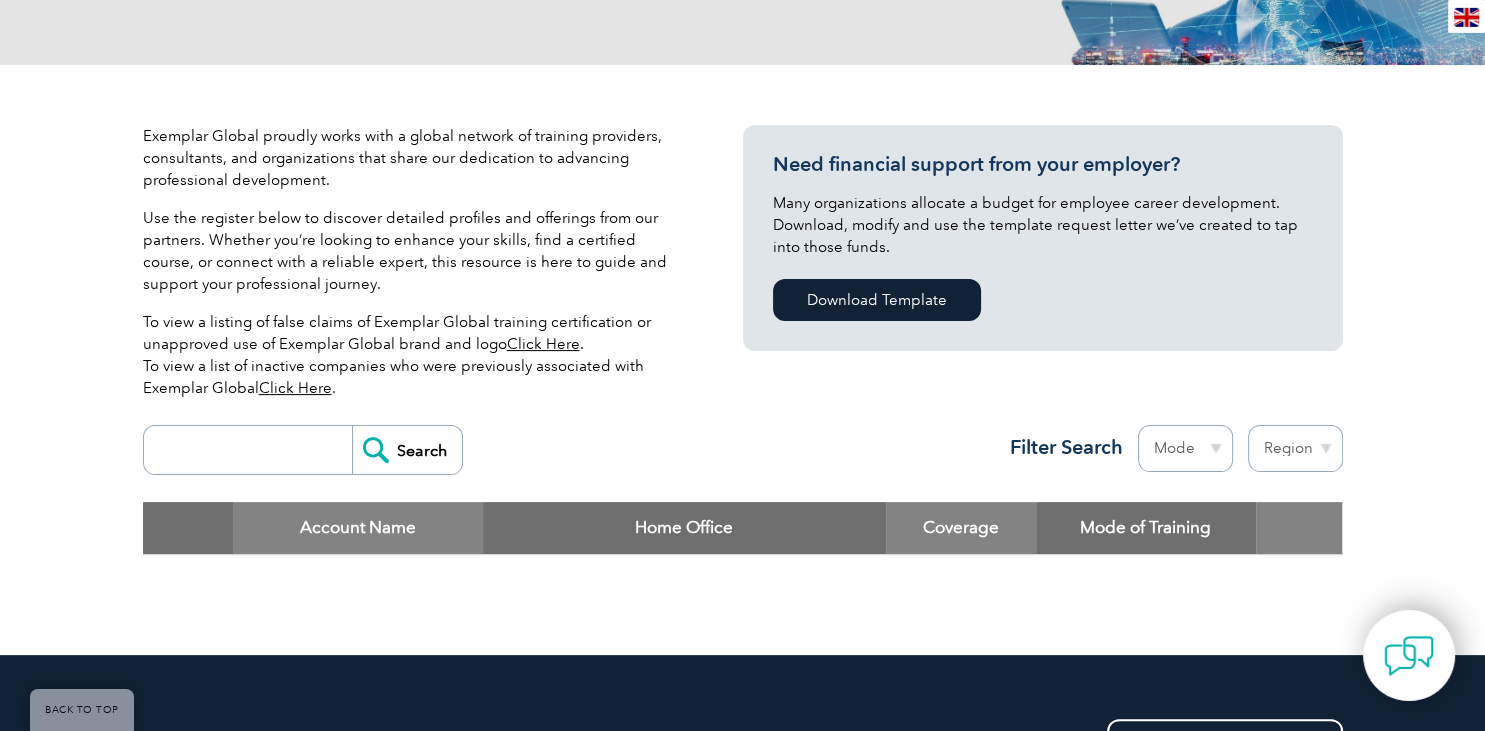 scroll, scrollTop: 390, scrollLeft: 0, axis: vertical 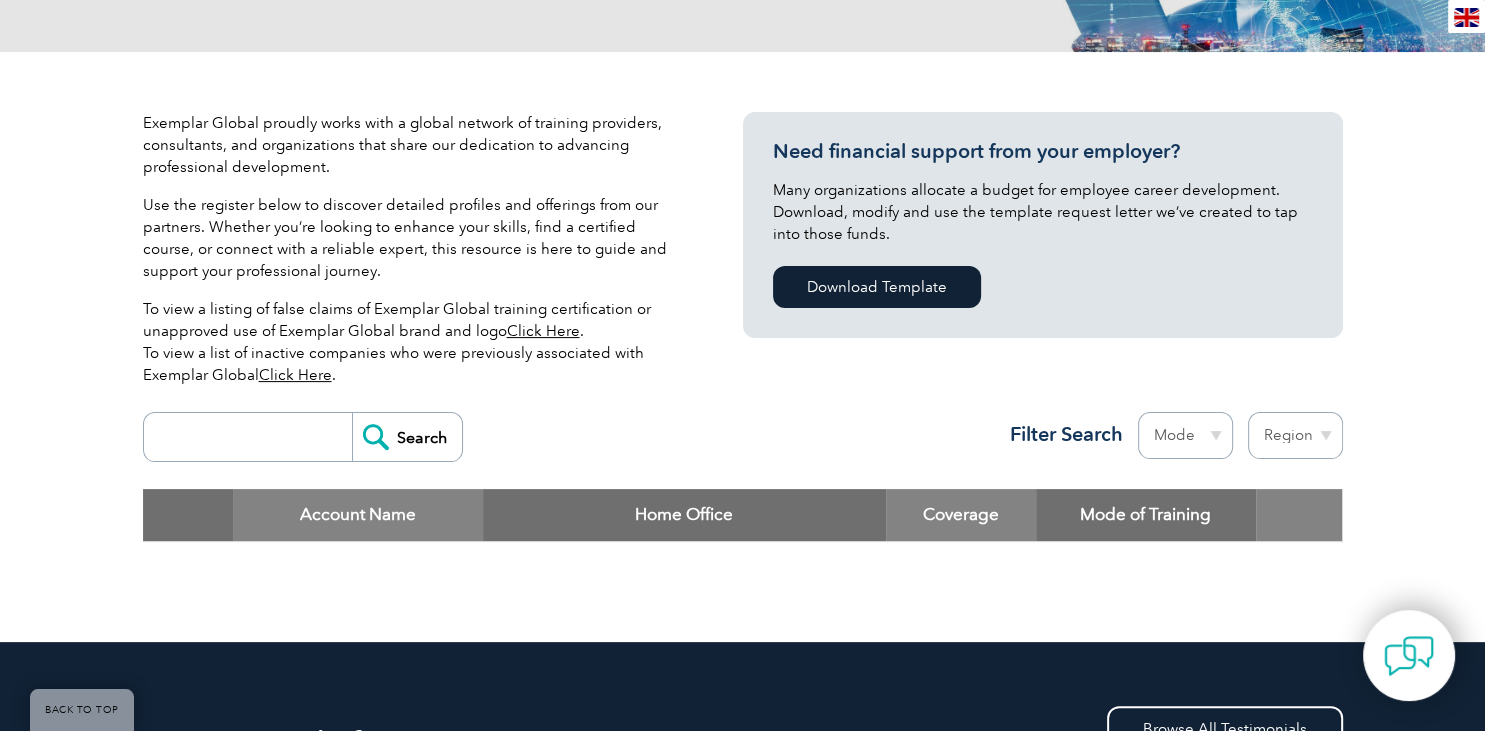 click at bounding box center (253, 437) 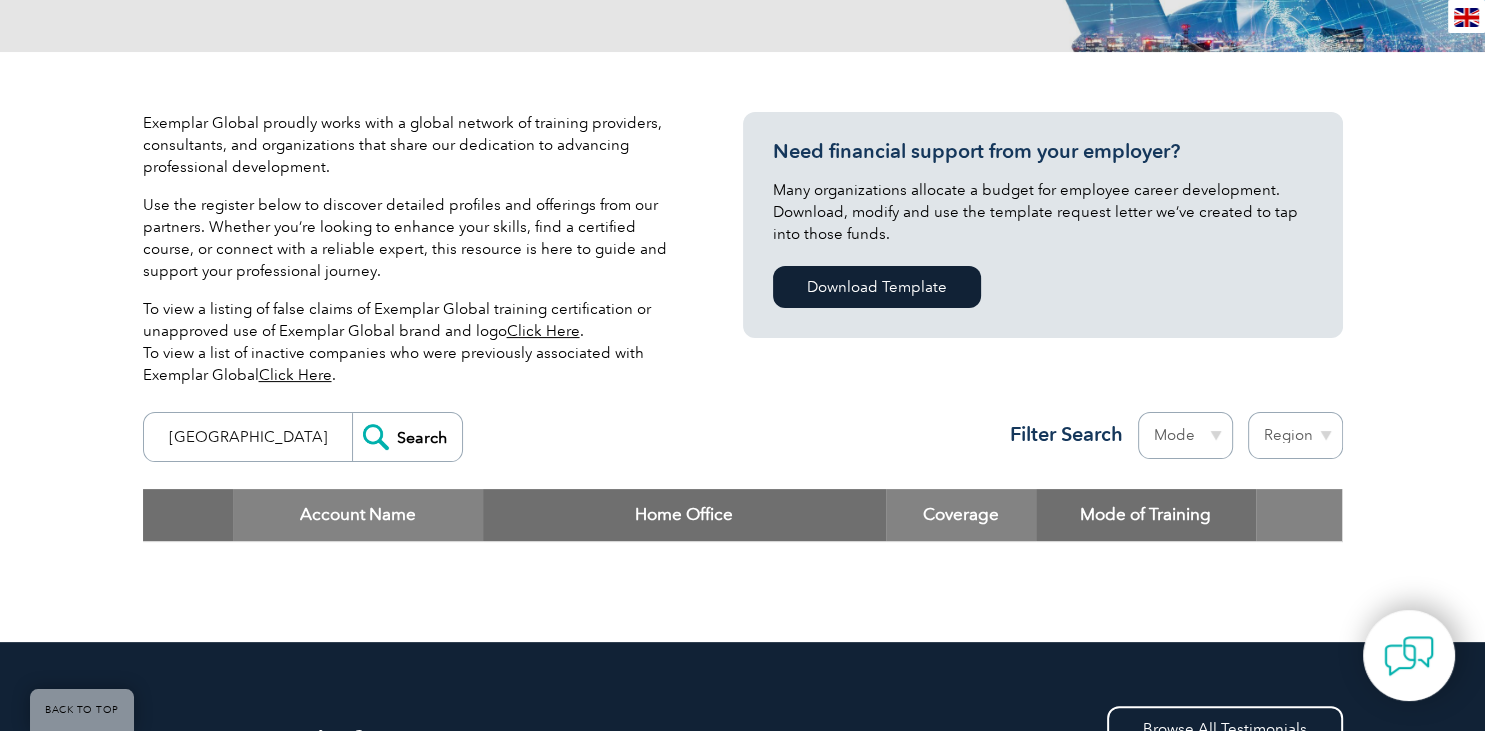 type on "[GEOGRAPHIC_DATA]" 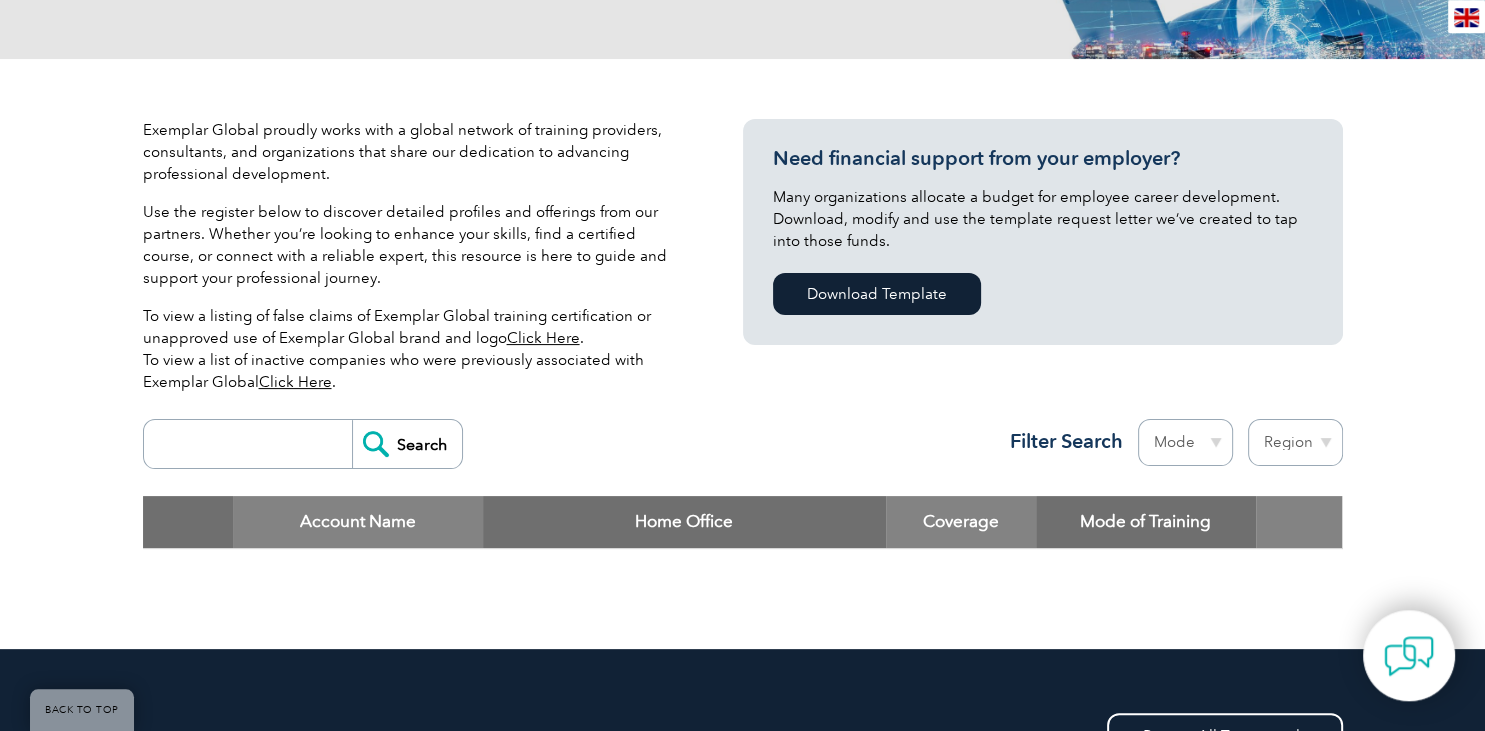 scroll, scrollTop: 388, scrollLeft: 0, axis: vertical 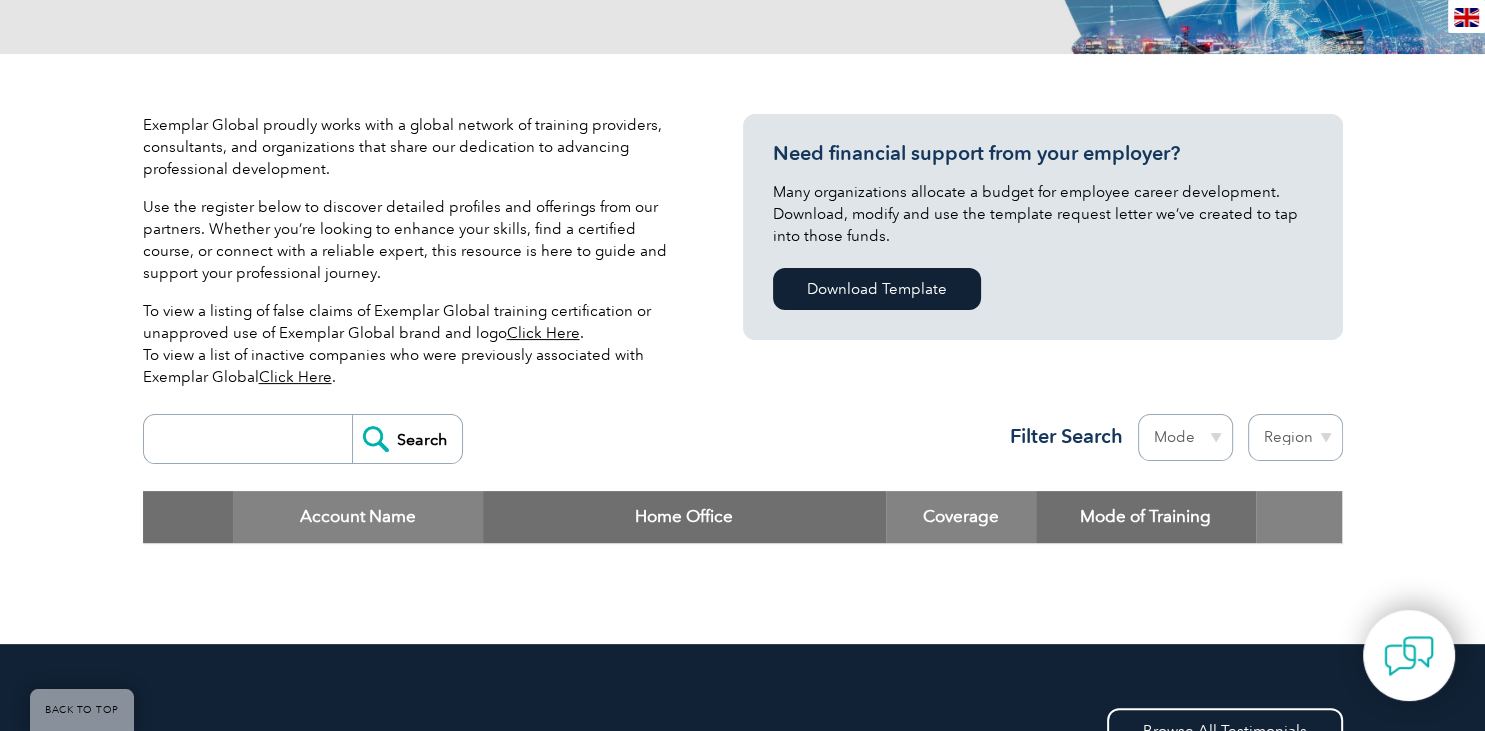 click on "Coverage" at bounding box center (961, 517) 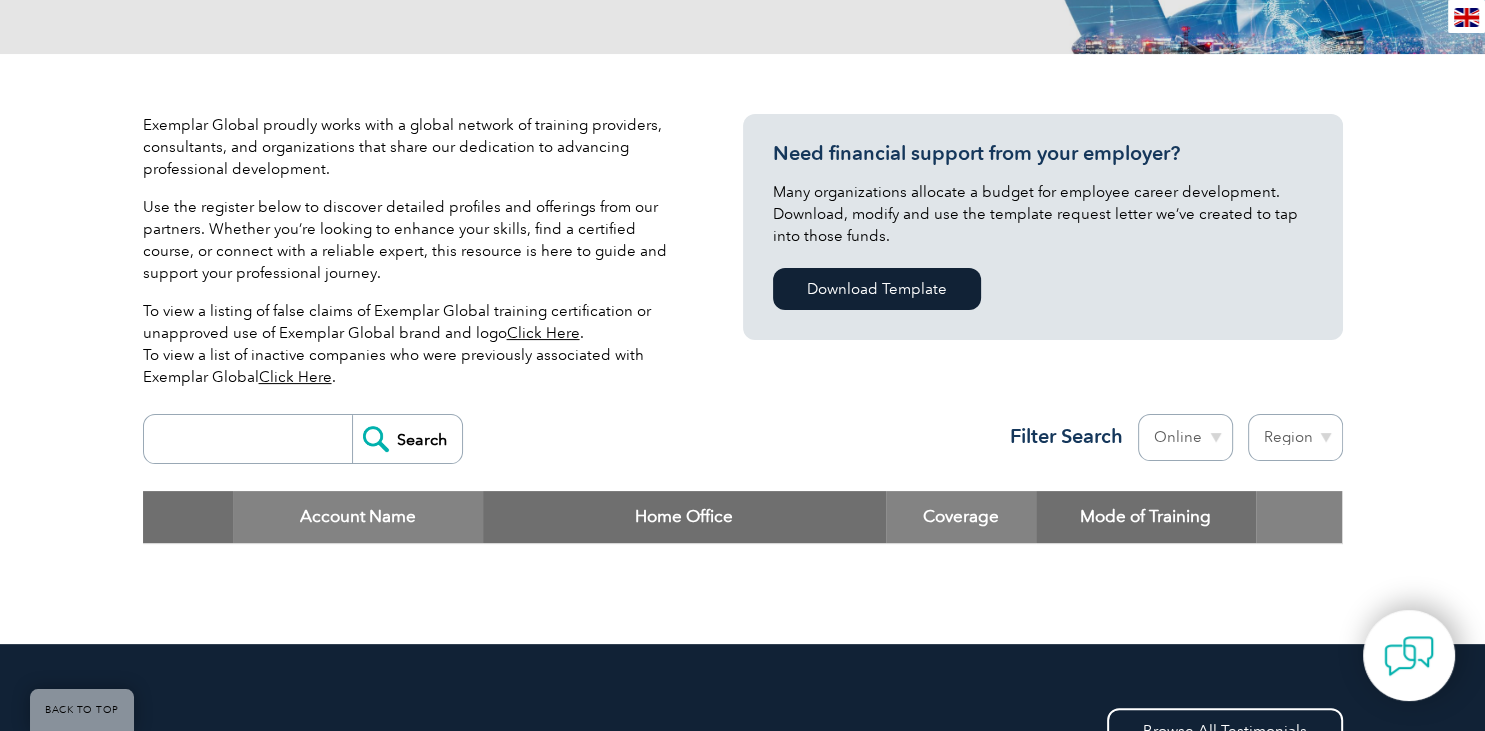 click on "Online" at bounding box center (0, 0) 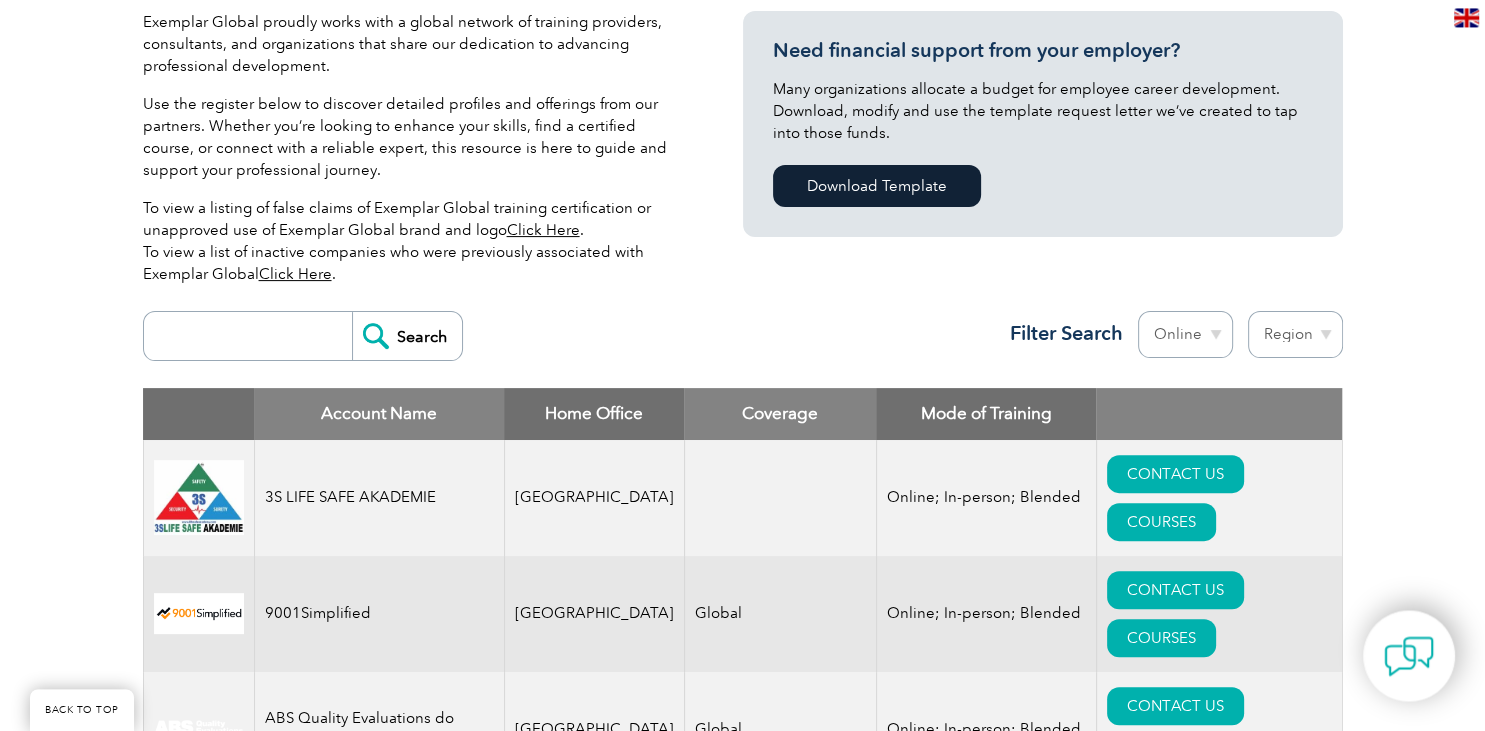 scroll, scrollTop: 474, scrollLeft: 0, axis: vertical 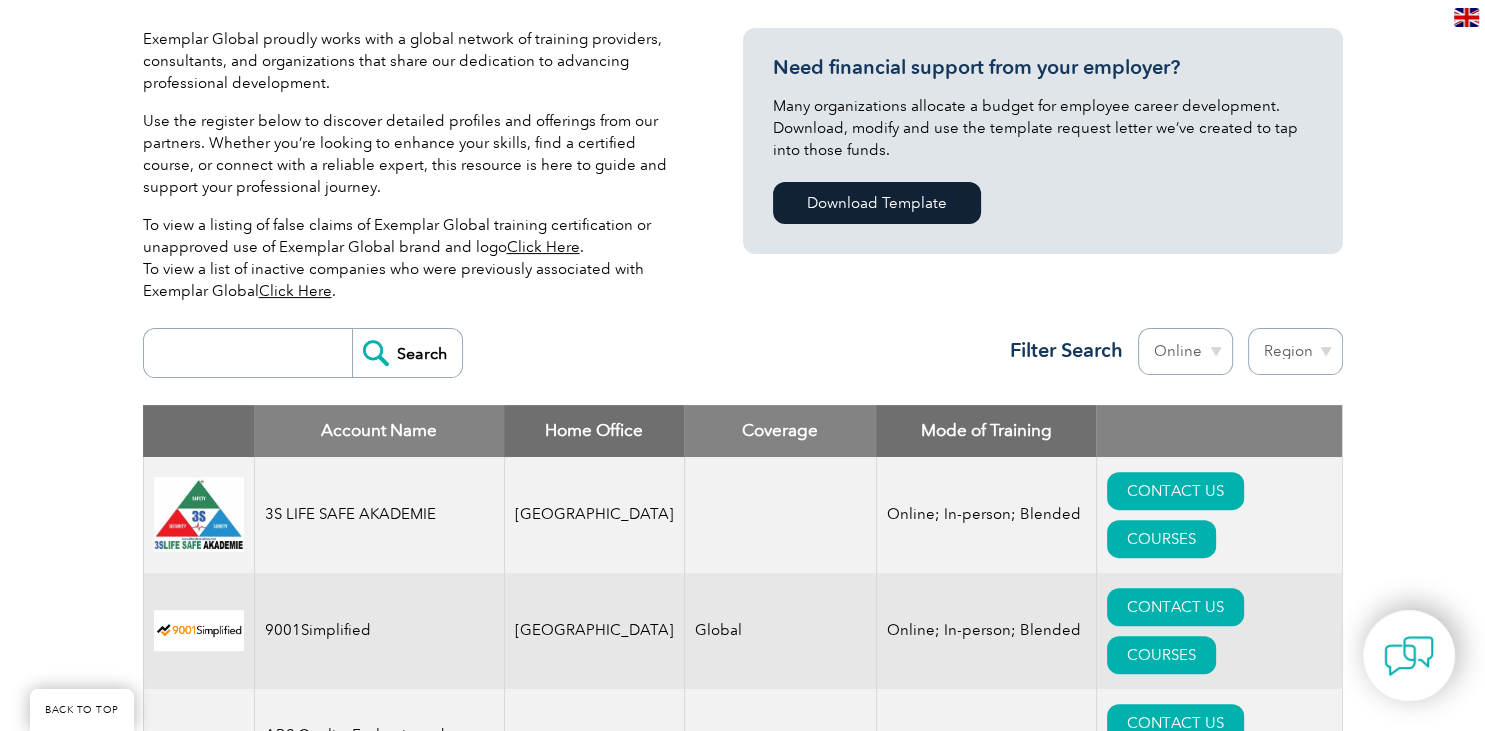 click on "Region   [GEOGRAPHIC_DATA]   [GEOGRAPHIC_DATA]   [GEOGRAPHIC_DATA]   [GEOGRAPHIC_DATA]   [GEOGRAPHIC_DATA]   [GEOGRAPHIC_DATA]   [GEOGRAPHIC_DATA]   [GEOGRAPHIC_DATA]   [GEOGRAPHIC_DATA]   [GEOGRAPHIC_DATA]   [GEOGRAPHIC_DATA]   [GEOGRAPHIC_DATA]   [GEOGRAPHIC_DATA]   [GEOGRAPHIC_DATA], [GEOGRAPHIC_DATA]   [GEOGRAPHIC_DATA]   [GEOGRAPHIC_DATA]   [GEOGRAPHIC_DATA]   [GEOGRAPHIC_DATA]   [GEOGRAPHIC_DATA]   [GEOGRAPHIC_DATA]   [GEOGRAPHIC_DATA]   [GEOGRAPHIC_DATA]   [GEOGRAPHIC_DATA]   [GEOGRAPHIC_DATA]   [GEOGRAPHIC_DATA]   [GEOGRAPHIC_DATA]   [GEOGRAPHIC_DATA]   [GEOGRAPHIC_DATA]   [GEOGRAPHIC_DATA]   [GEOGRAPHIC_DATA]   [GEOGRAPHIC_DATA]   [GEOGRAPHIC_DATA]   [GEOGRAPHIC_DATA]   [GEOGRAPHIC_DATA]   [GEOGRAPHIC_DATA]   [GEOGRAPHIC_DATA]   [GEOGRAPHIC_DATA]   [GEOGRAPHIC_DATA]   [GEOGRAPHIC_DATA]   [GEOGRAPHIC_DATA]" at bounding box center [1295, 351] 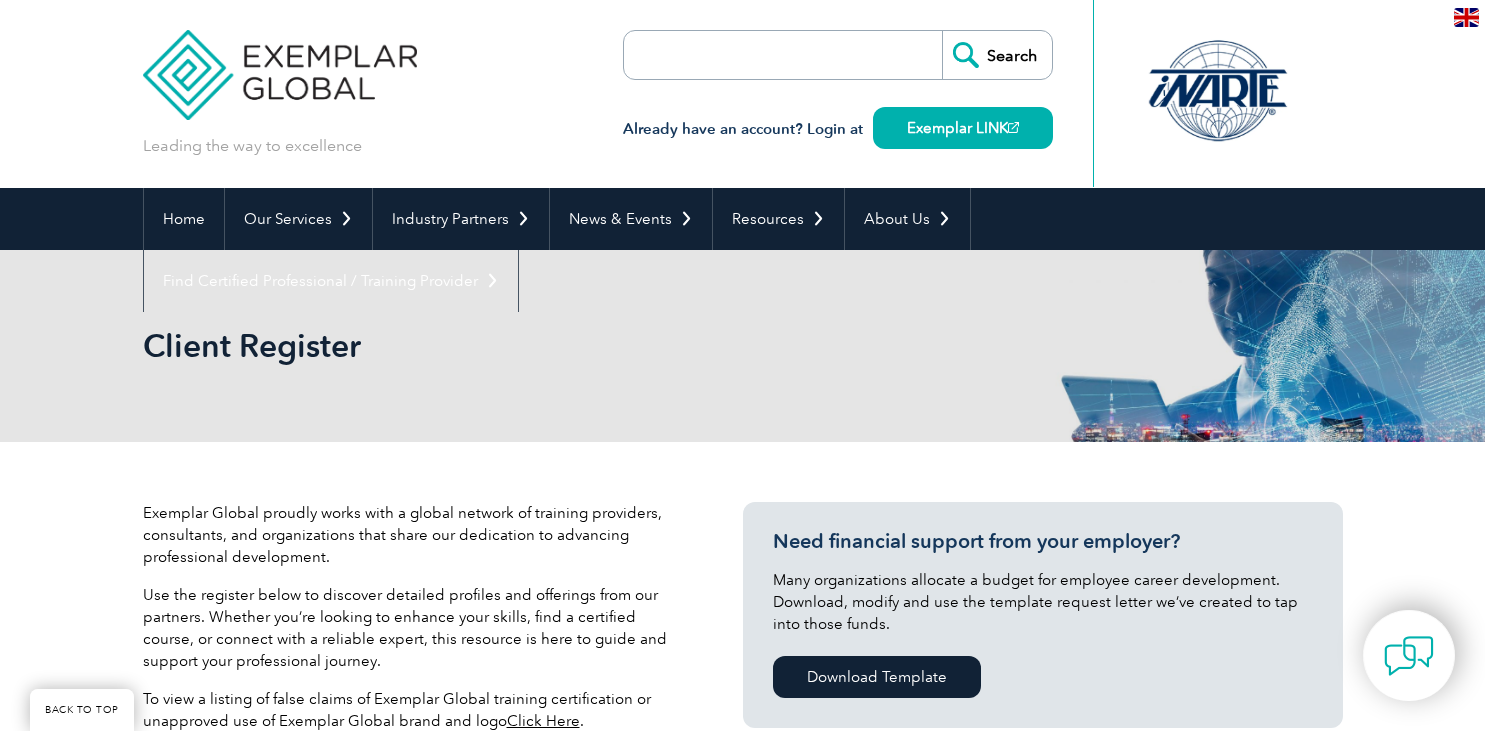 select on "[GEOGRAPHIC_DATA]" 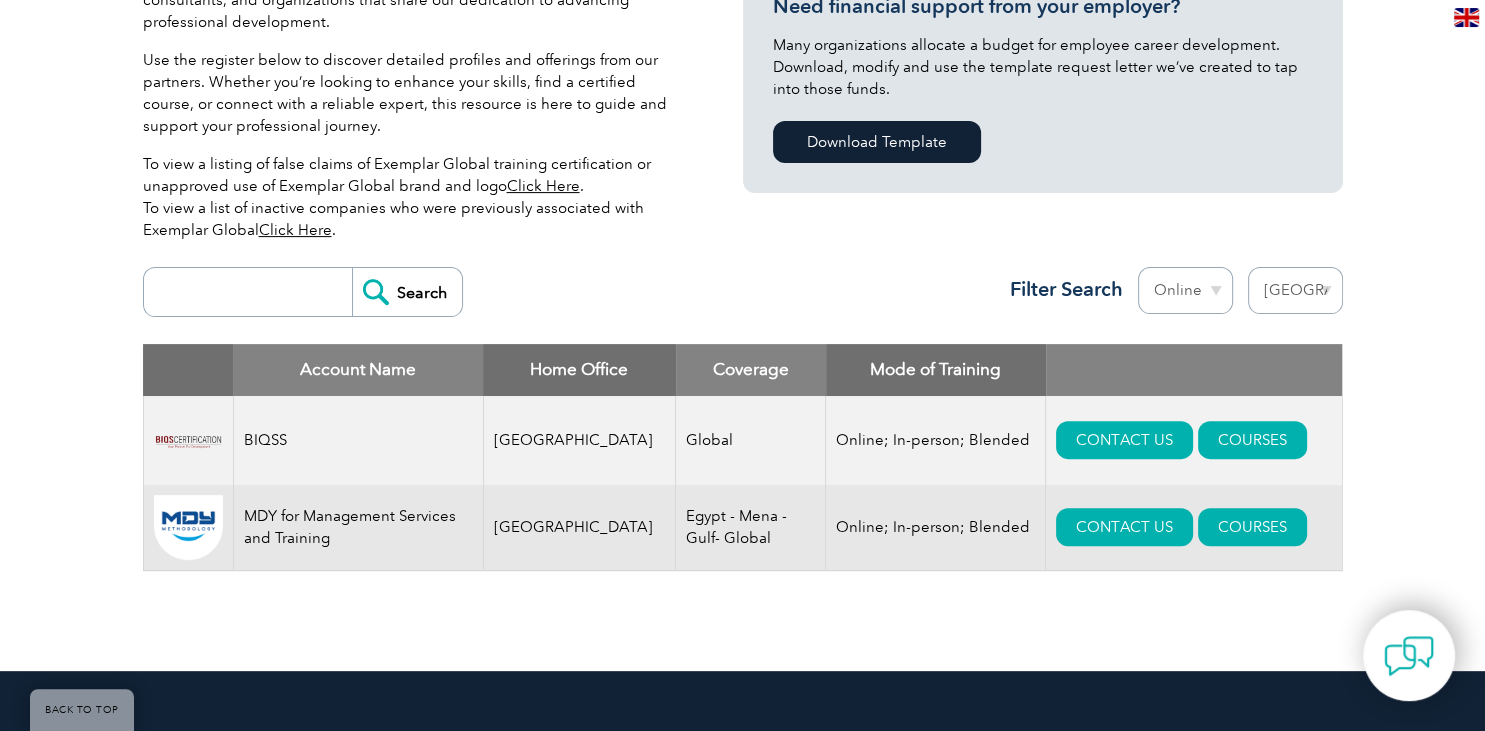 scroll, scrollTop: 518, scrollLeft: 0, axis: vertical 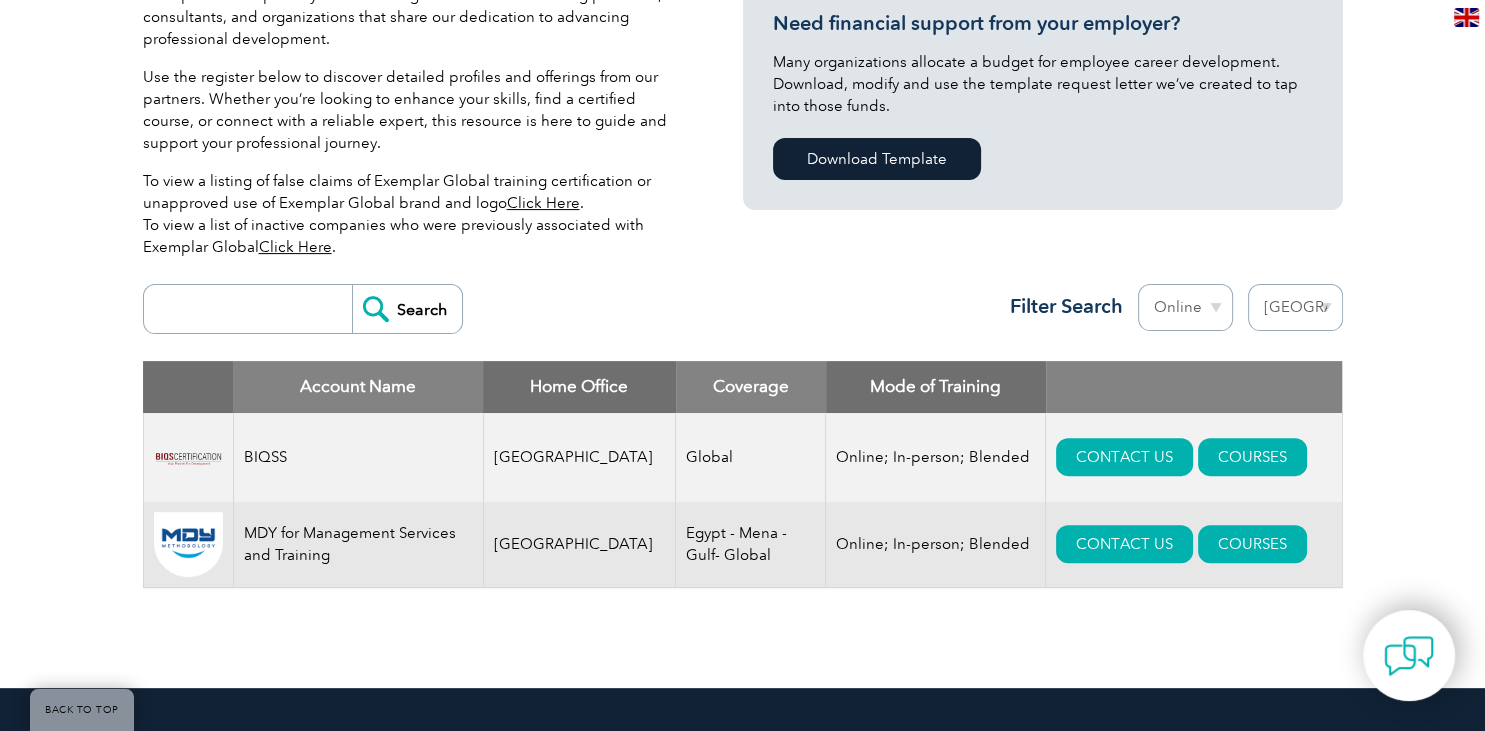click on "Mode
Online
In-person
Blended" at bounding box center (1185, 307) 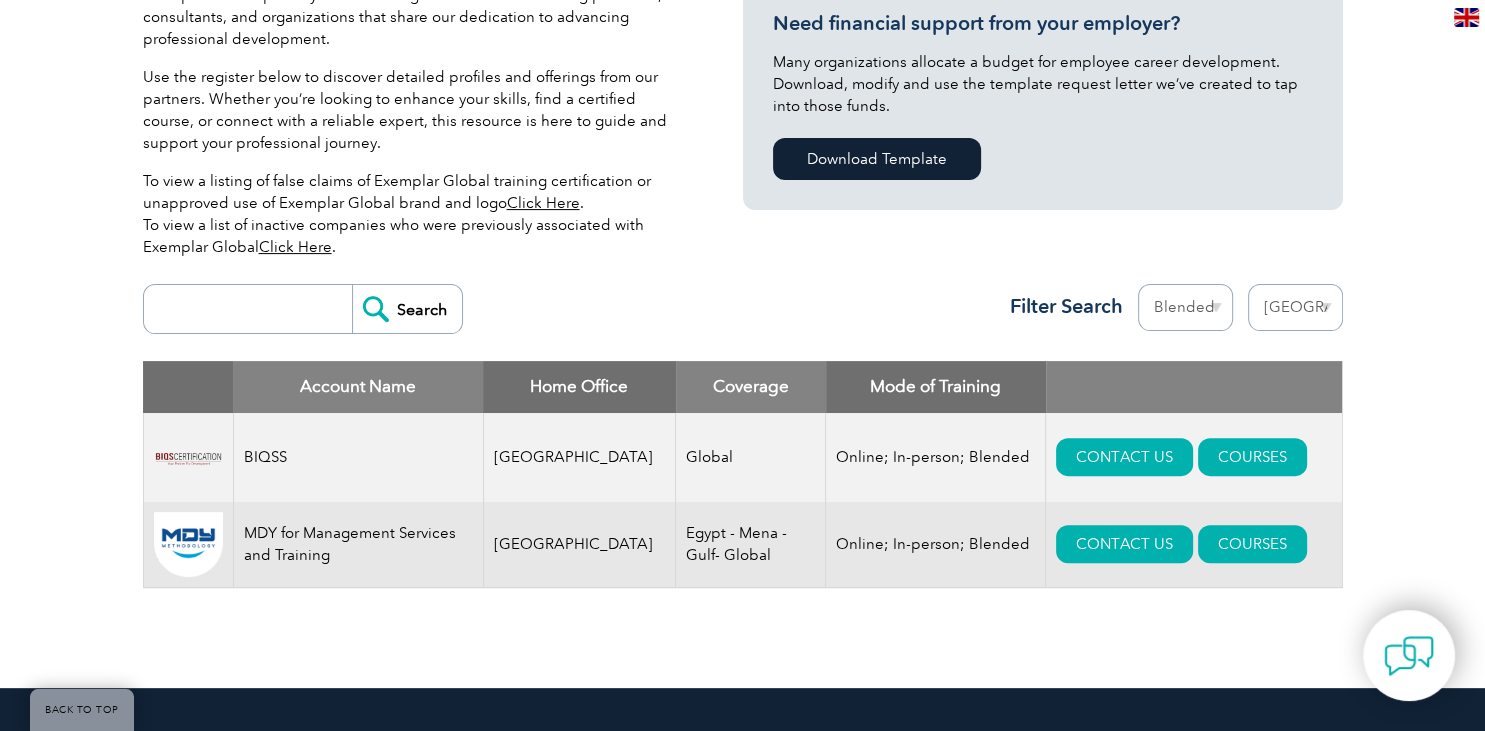 click on "Blended" at bounding box center [0, 0] 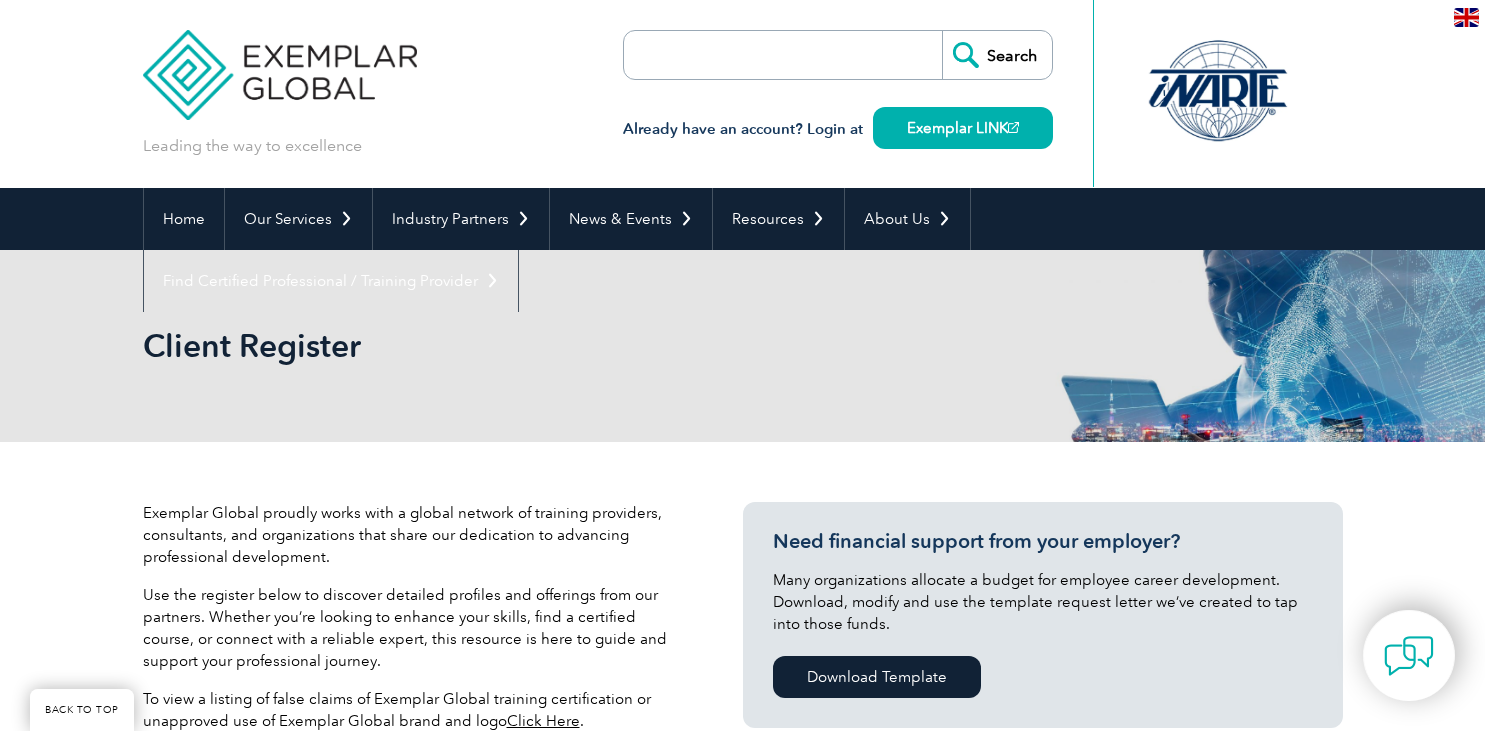 select on "[GEOGRAPHIC_DATA]" 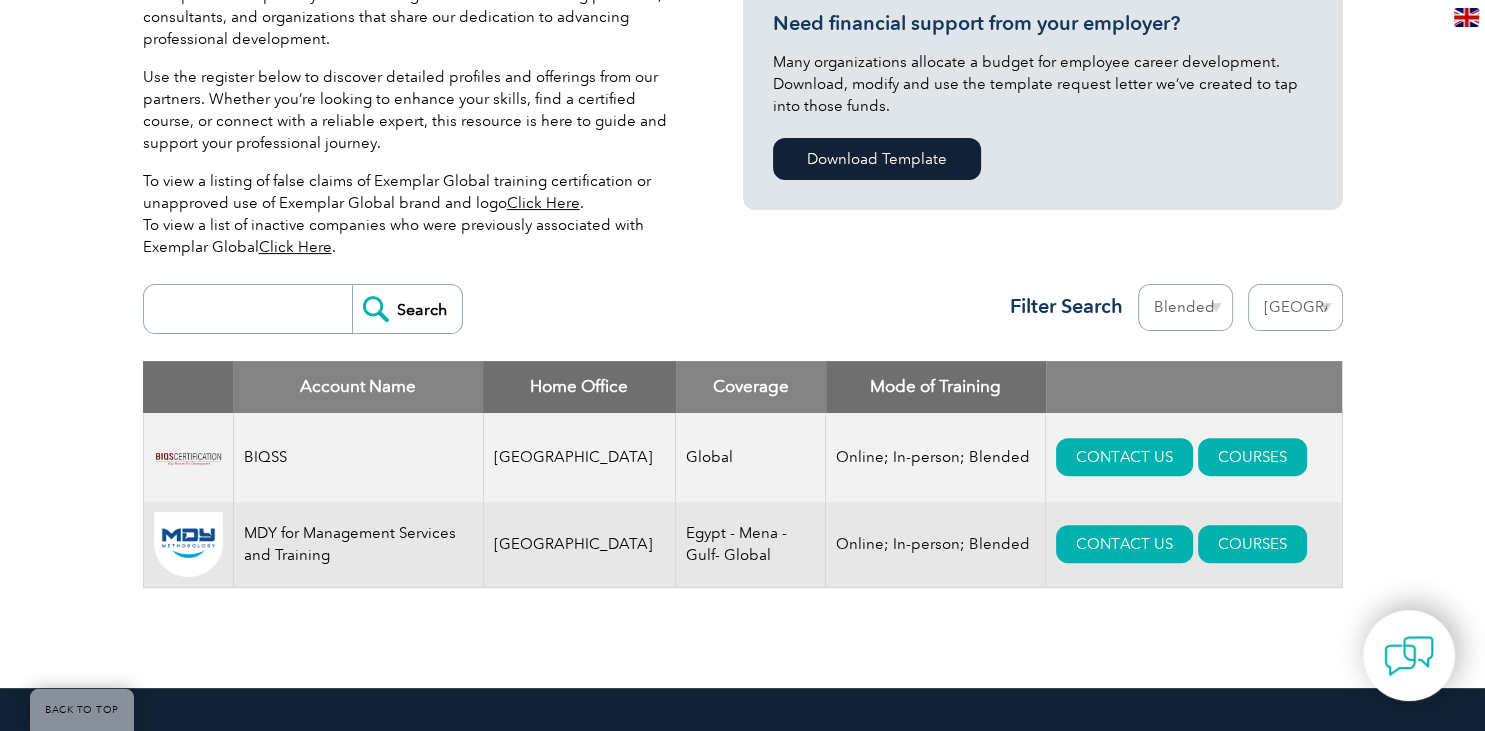 click on "Mode
Online
In-person
Blended" at bounding box center (1185, 307) 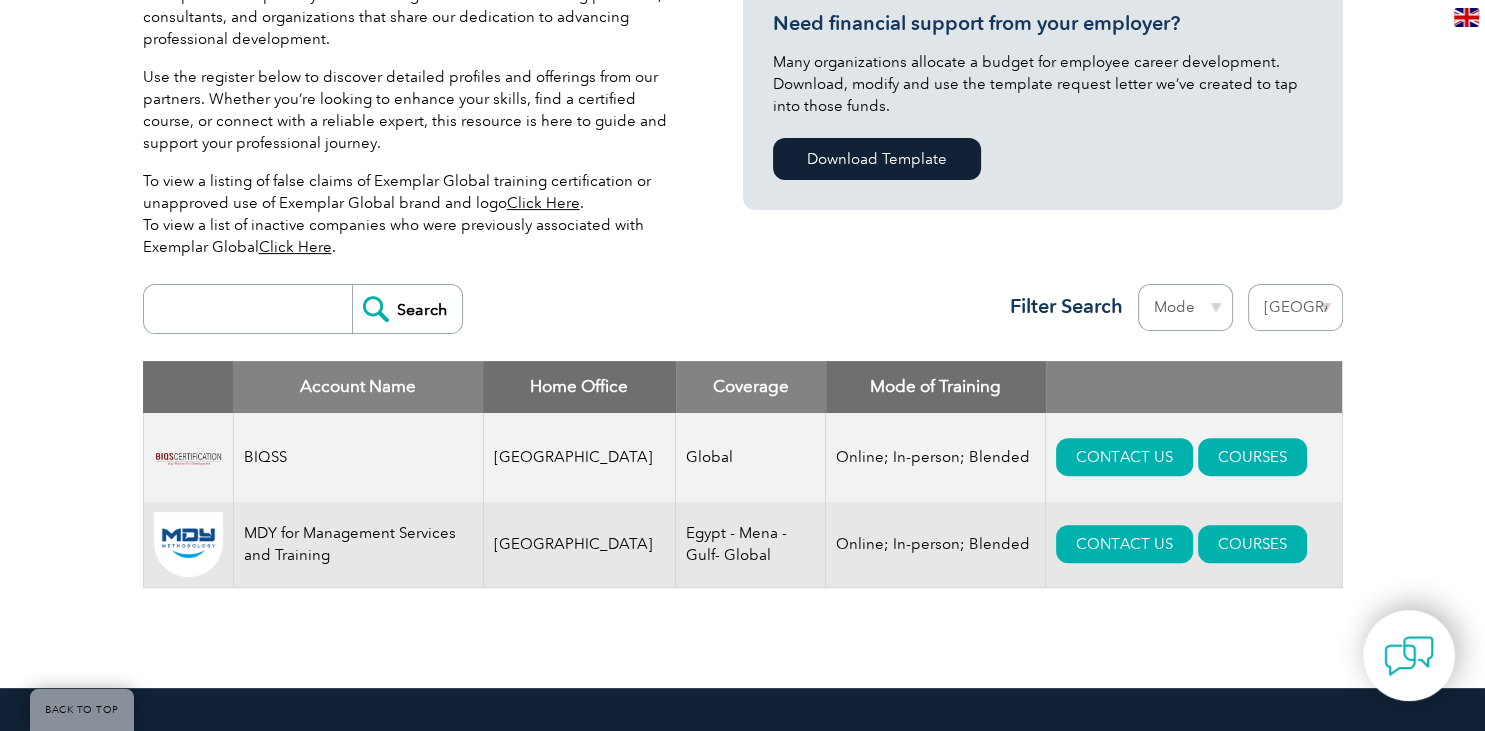 click on "Mode" at bounding box center (0, 0) 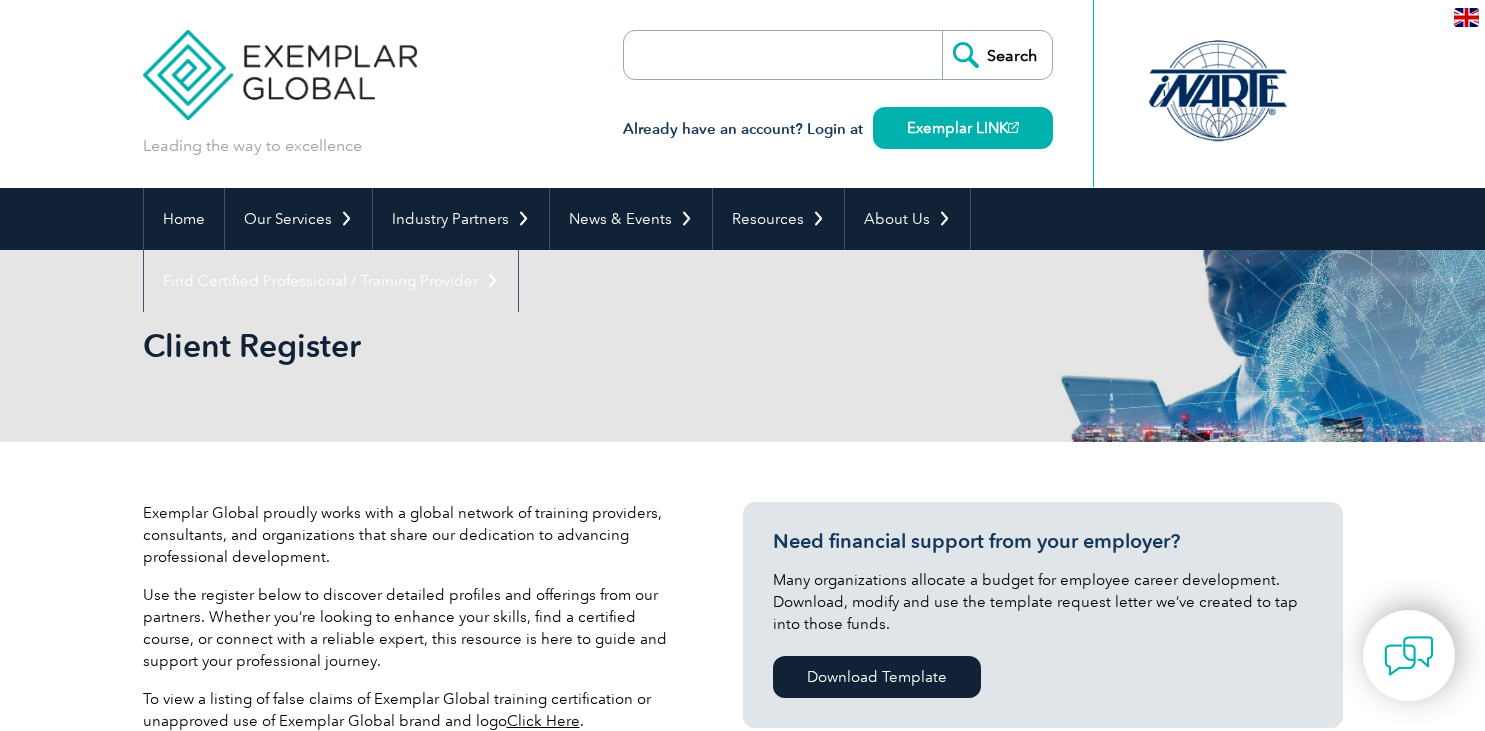 select on "[GEOGRAPHIC_DATA]" 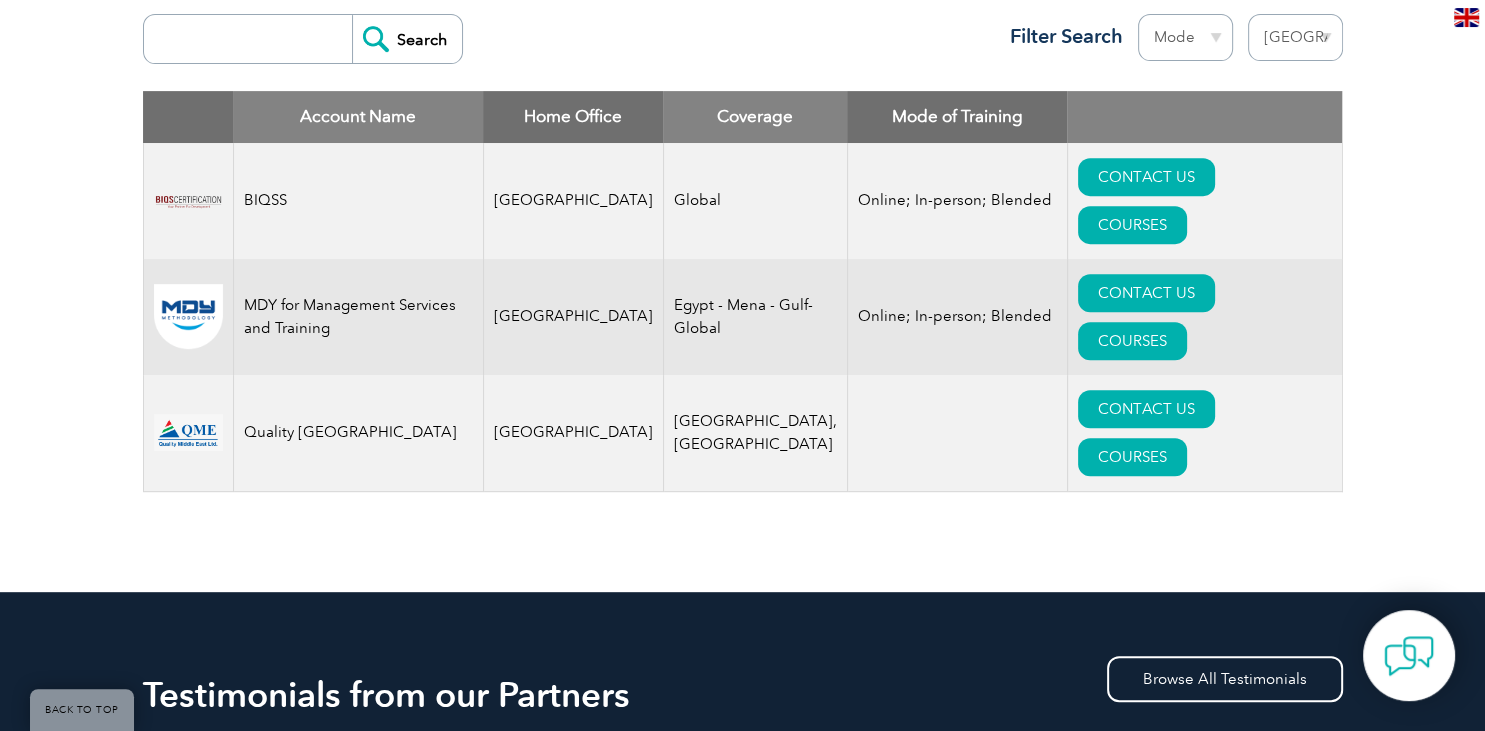 scroll, scrollTop: 779, scrollLeft: 0, axis: vertical 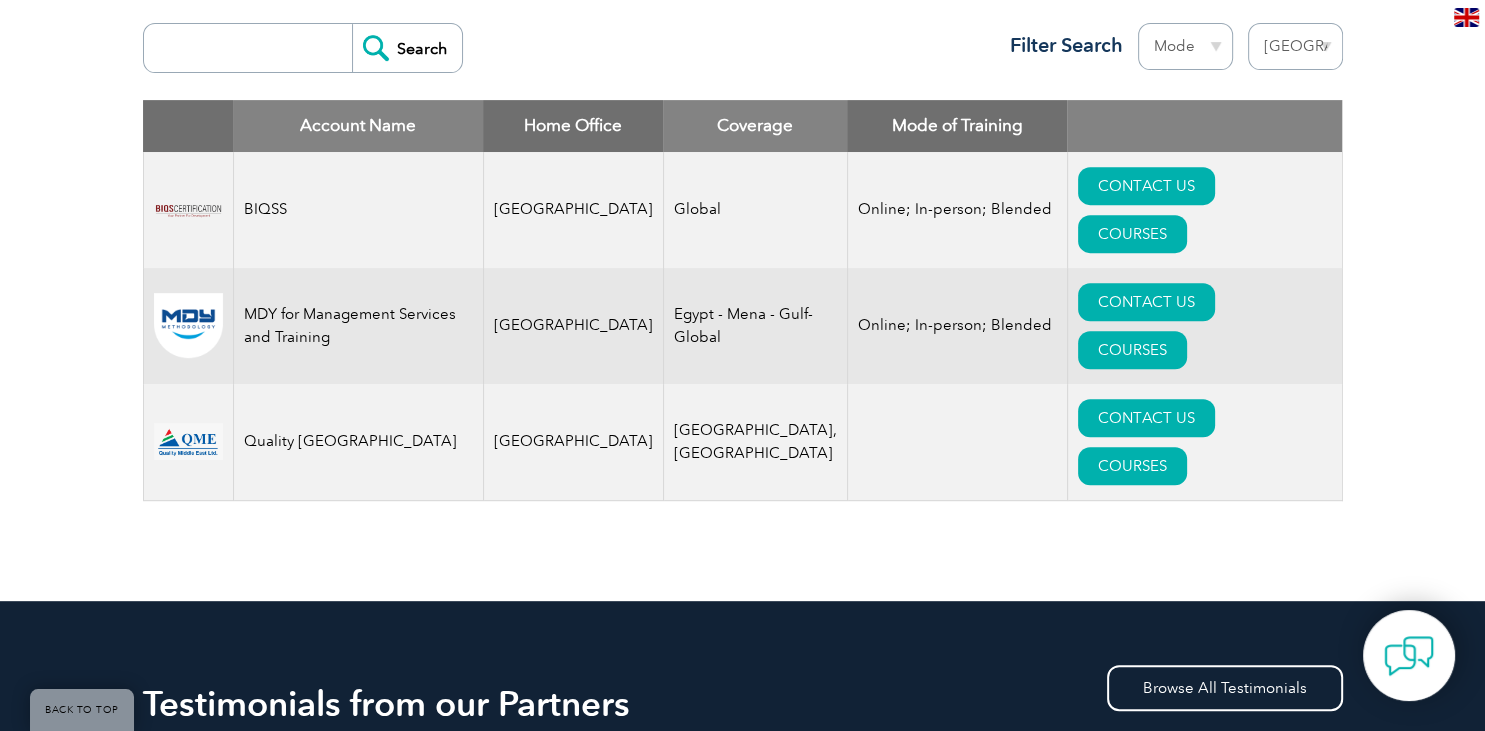 click on "Mode   Online   In-person   Blended" at bounding box center [1185, 46] 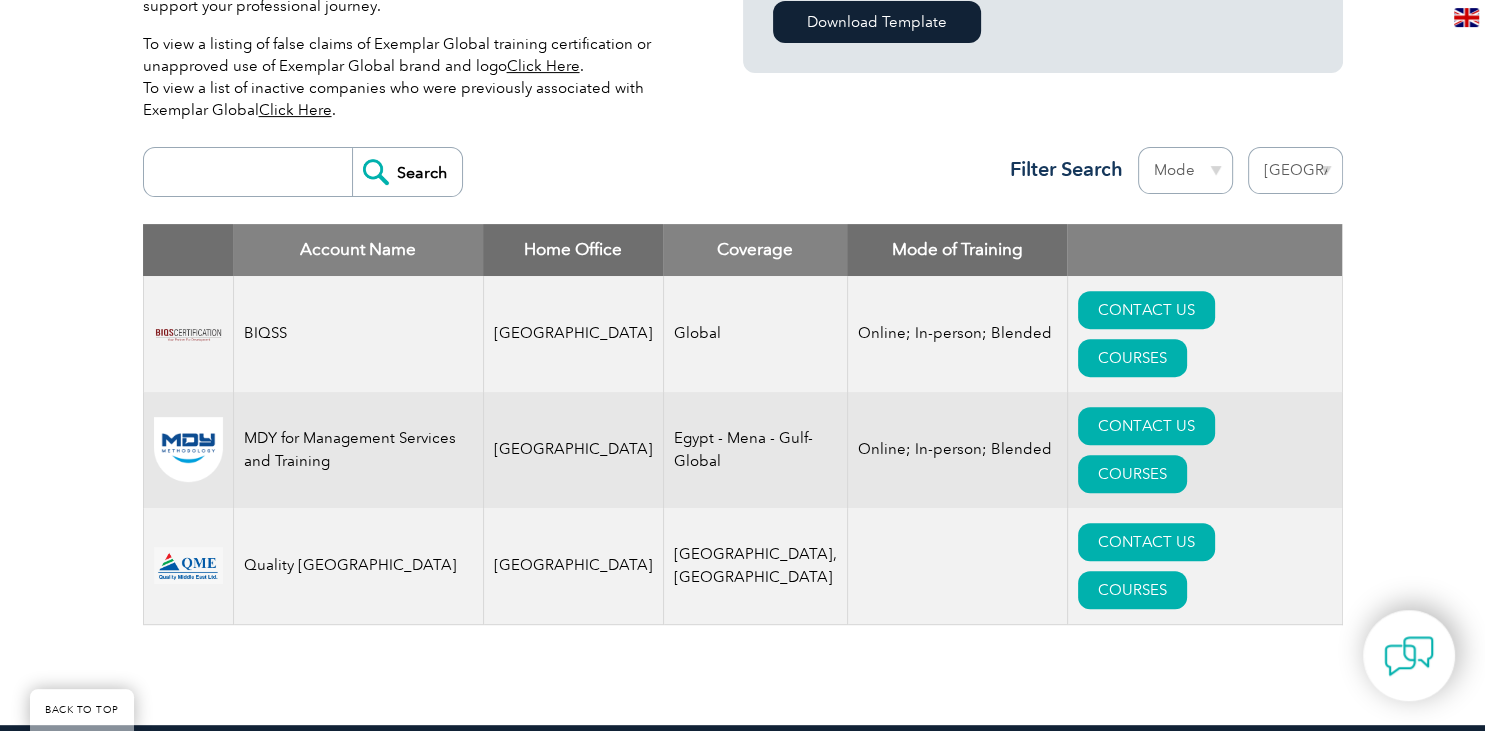 scroll, scrollTop: 649, scrollLeft: 0, axis: vertical 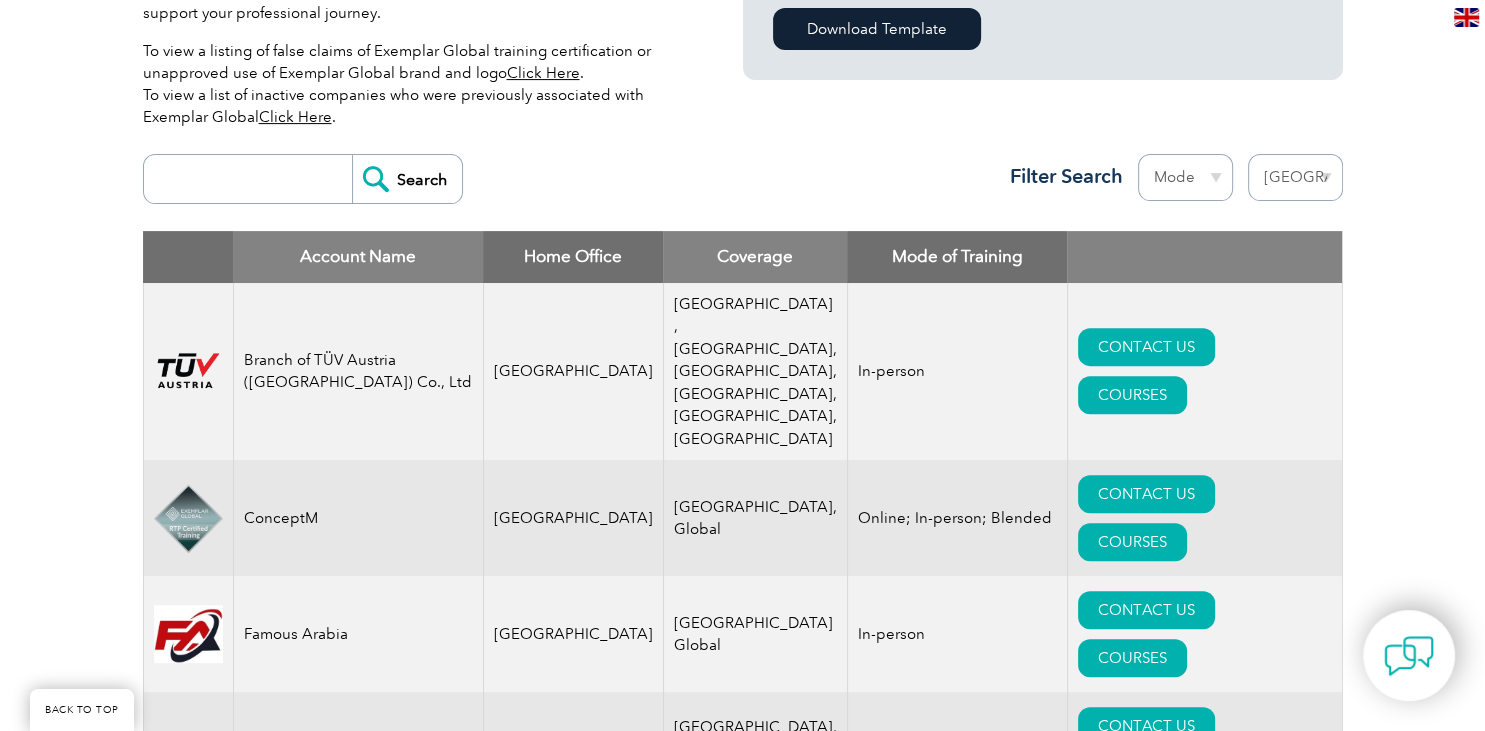 click on "Region   [GEOGRAPHIC_DATA]   [GEOGRAPHIC_DATA]   [GEOGRAPHIC_DATA]   [GEOGRAPHIC_DATA]   [GEOGRAPHIC_DATA]   [GEOGRAPHIC_DATA]   [GEOGRAPHIC_DATA]   [GEOGRAPHIC_DATA]   [GEOGRAPHIC_DATA]   [GEOGRAPHIC_DATA]   [GEOGRAPHIC_DATA]   [GEOGRAPHIC_DATA]   [GEOGRAPHIC_DATA]   [GEOGRAPHIC_DATA], [GEOGRAPHIC_DATA]   [GEOGRAPHIC_DATA]   [GEOGRAPHIC_DATA]   [GEOGRAPHIC_DATA]   [GEOGRAPHIC_DATA]   [GEOGRAPHIC_DATA]   [GEOGRAPHIC_DATA]   [GEOGRAPHIC_DATA]   [GEOGRAPHIC_DATA]   [GEOGRAPHIC_DATA]   [GEOGRAPHIC_DATA]   [GEOGRAPHIC_DATA]   [GEOGRAPHIC_DATA]   [GEOGRAPHIC_DATA]   [GEOGRAPHIC_DATA]   [GEOGRAPHIC_DATA]   [GEOGRAPHIC_DATA]   [GEOGRAPHIC_DATA]   [GEOGRAPHIC_DATA]   [GEOGRAPHIC_DATA]   [GEOGRAPHIC_DATA]   [GEOGRAPHIC_DATA]   [GEOGRAPHIC_DATA]   [GEOGRAPHIC_DATA]   [GEOGRAPHIC_DATA]   [GEOGRAPHIC_DATA]   [GEOGRAPHIC_DATA]" at bounding box center (1295, 177) 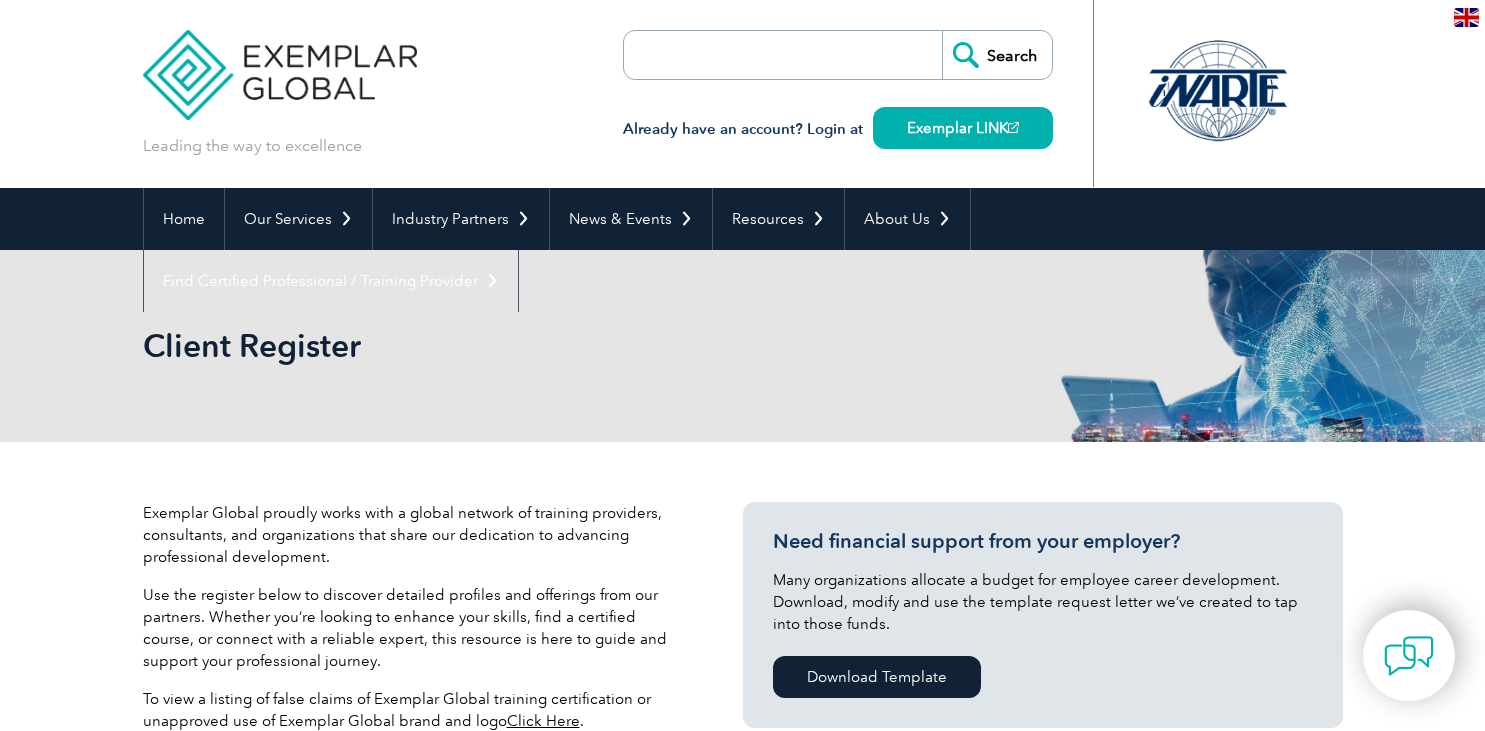 scroll, scrollTop: 0, scrollLeft: 0, axis: both 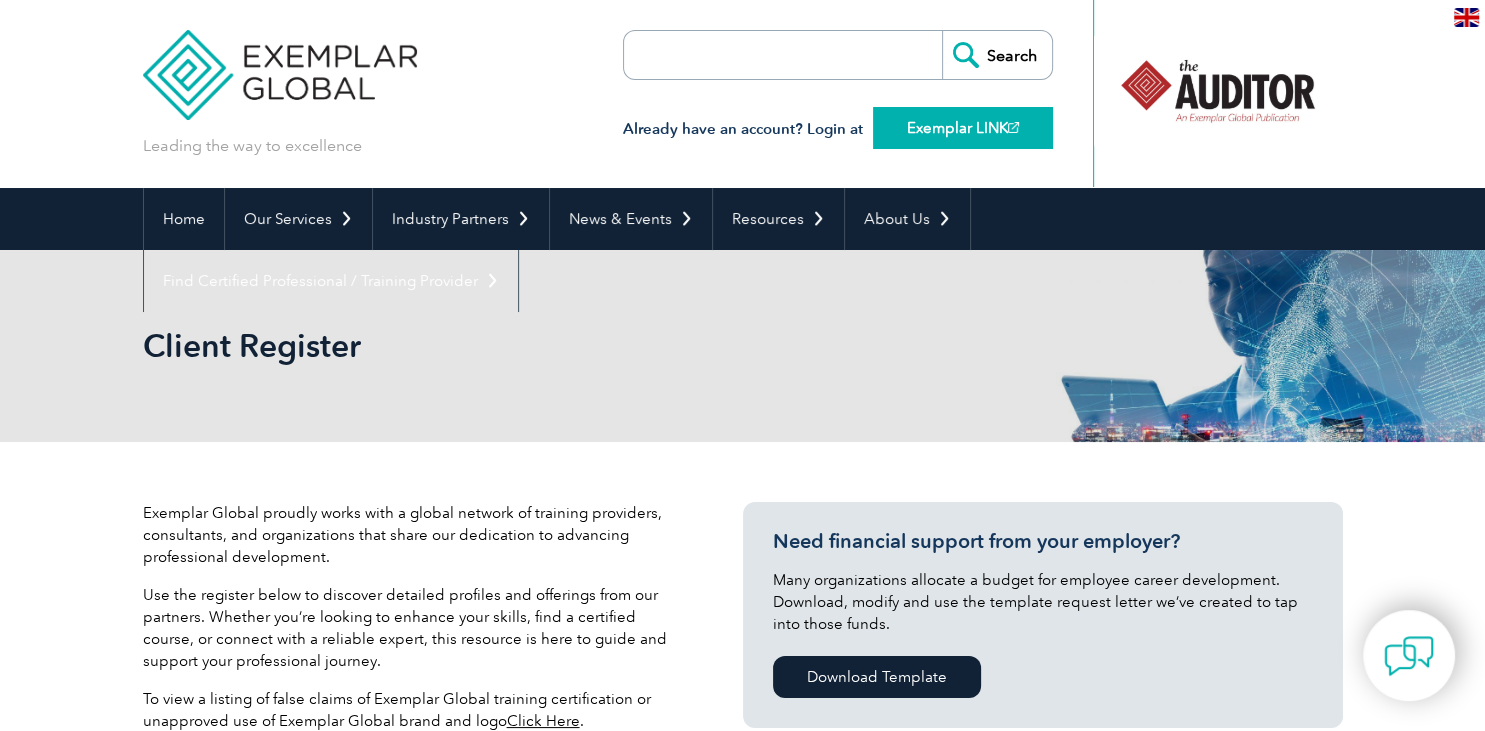 click on "Exemplar LINK" at bounding box center [963, 128] 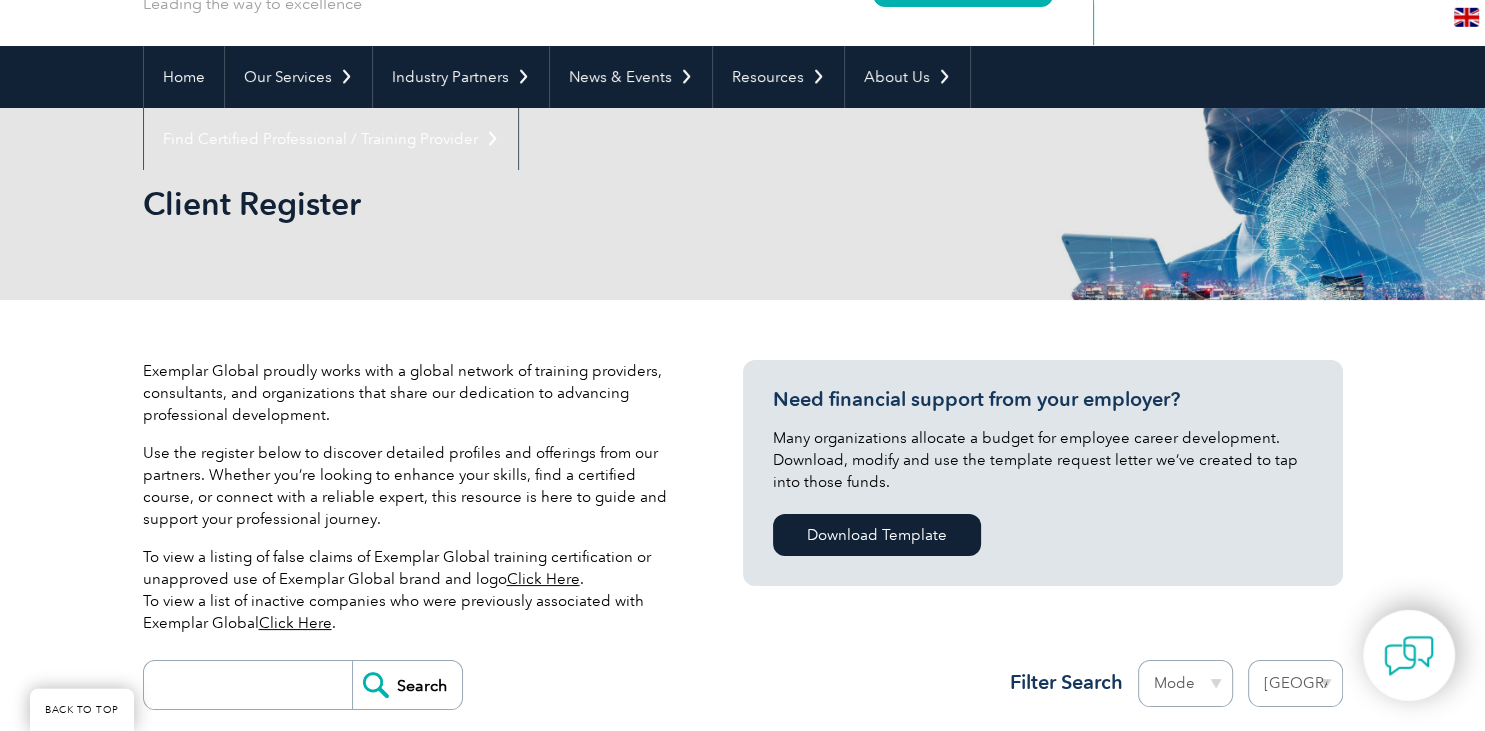 scroll, scrollTop: 129, scrollLeft: 0, axis: vertical 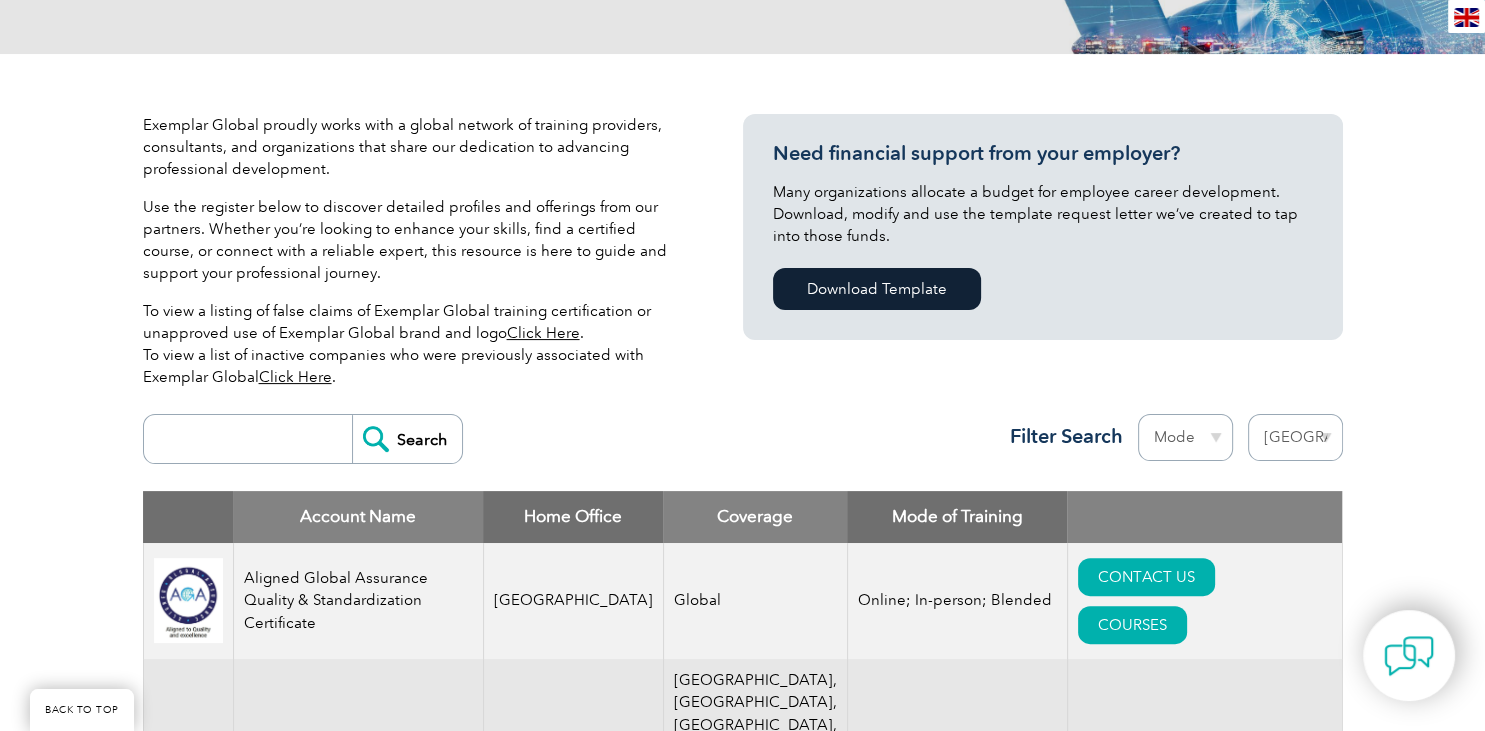 click on "Region   Australia   Bahrain   Bangladesh   Brazil   Canada   Colombia   Dominican Republic   Egypt   India   Indonesia   Iraq   Ireland   Jordan   Korea, Republic of   Malaysia   Malta   Mexico   Mongolia   Montenegro   Myanmar   Netherlands   New Zealand   Nigeria   Oman   Pakistan   Panama   Philippines   Portugal   Romania   Saudi Arabia   Serbia   Singapore   South Africa   Taiwan   Thailand   Trinidad and Tobago   Tunisia   Turkey   United Arab Emirates   United Kingdom   United States" at bounding box center [1295, 437] 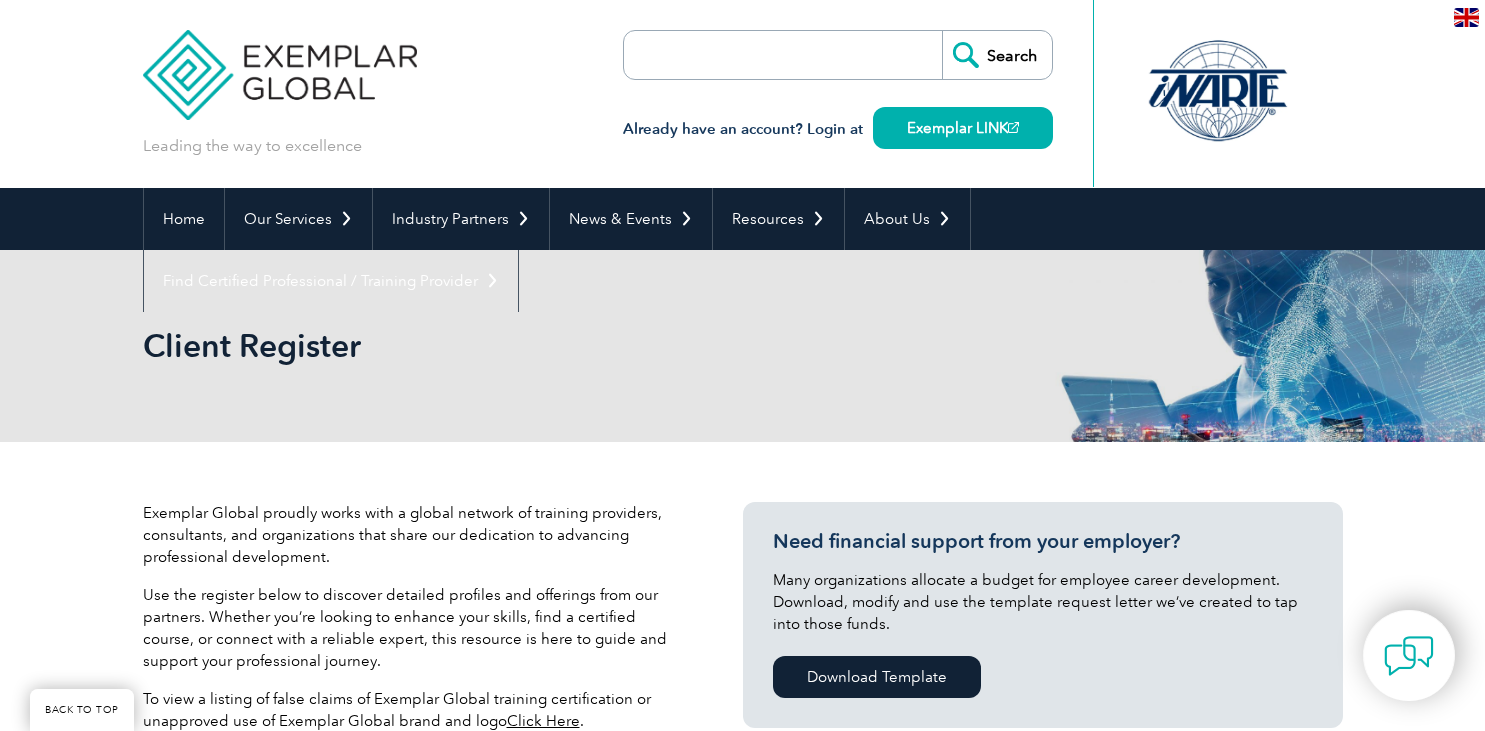 select on "[GEOGRAPHIC_DATA]" 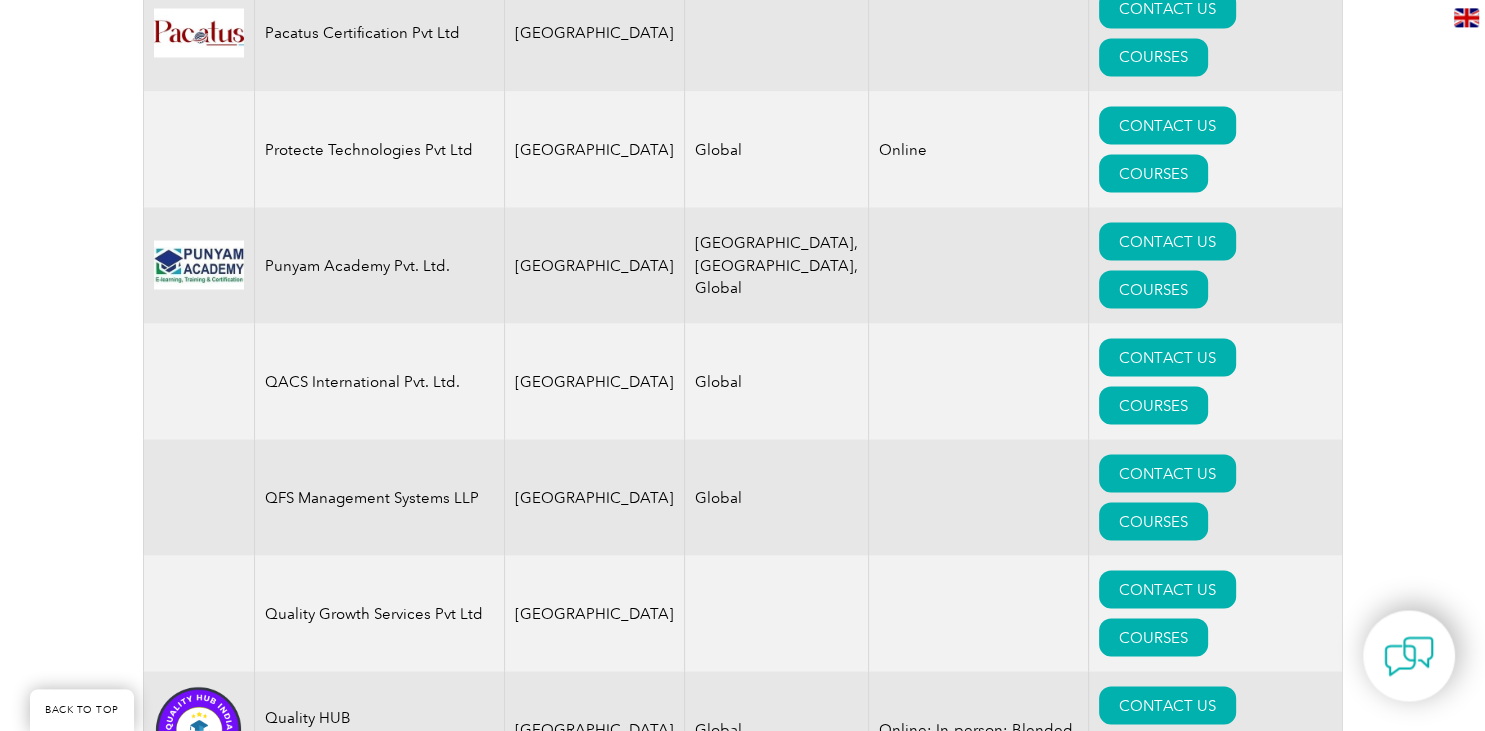 scroll, scrollTop: 3628, scrollLeft: 0, axis: vertical 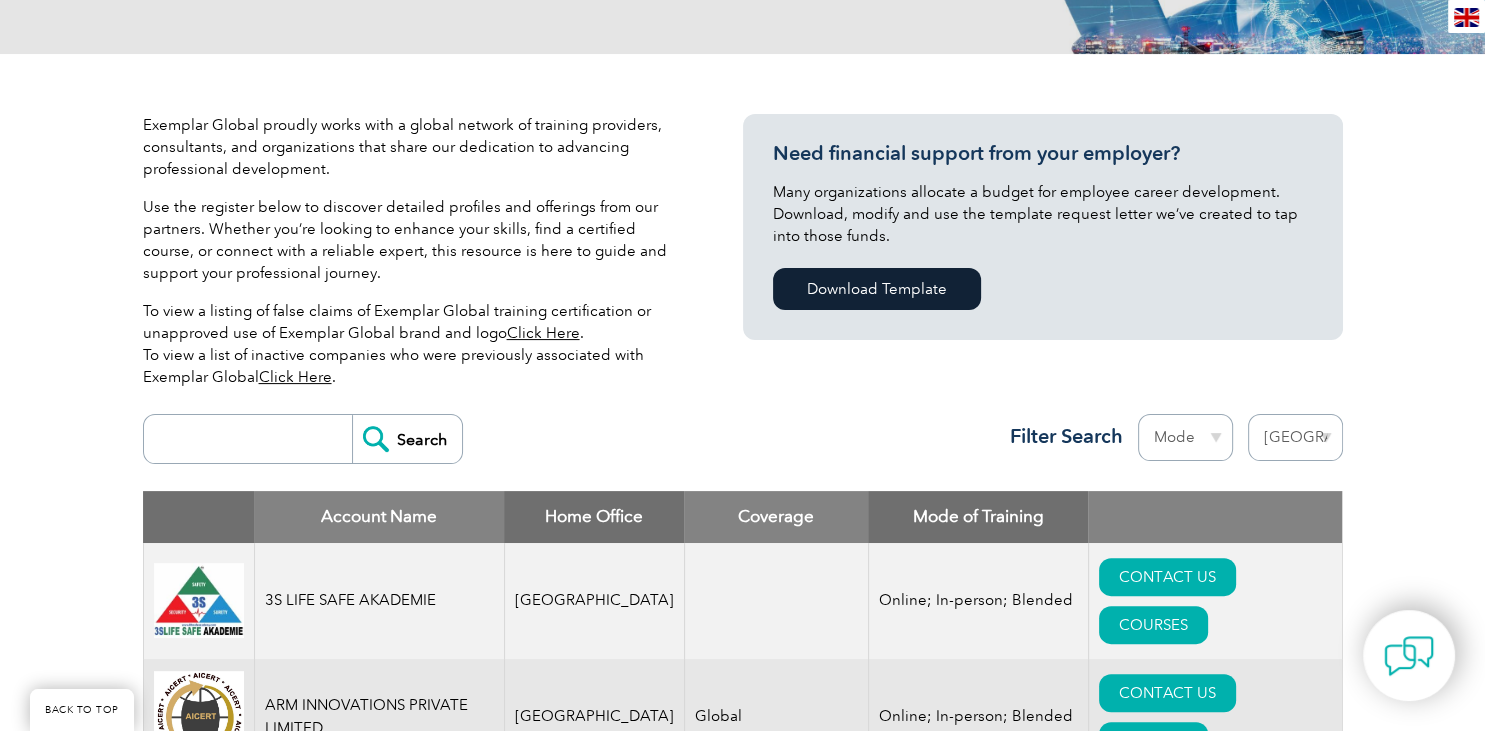 click on "Region   Australia   Bahrain   Bangladesh   Brazil   Canada   Colombia   Dominican Republic   Egypt   India   Indonesia   Iraq   Ireland   Jordan   Korea, Republic of   Malaysia   Malta   Mexico   Mongolia   Montenegro   Myanmar   Netherlands   New Zealand   Nigeria   Oman   Pakistan   Panama   Philippines   Portugal   Romania   Saudi Arabia   Serbia   Singapore   South Africa   Taiwan   Thailand   Trinidad and Tobago   Tunisia   Turkey   United Arab Emirates   United Kingdom   United States" at bounding box center [1295, 437] 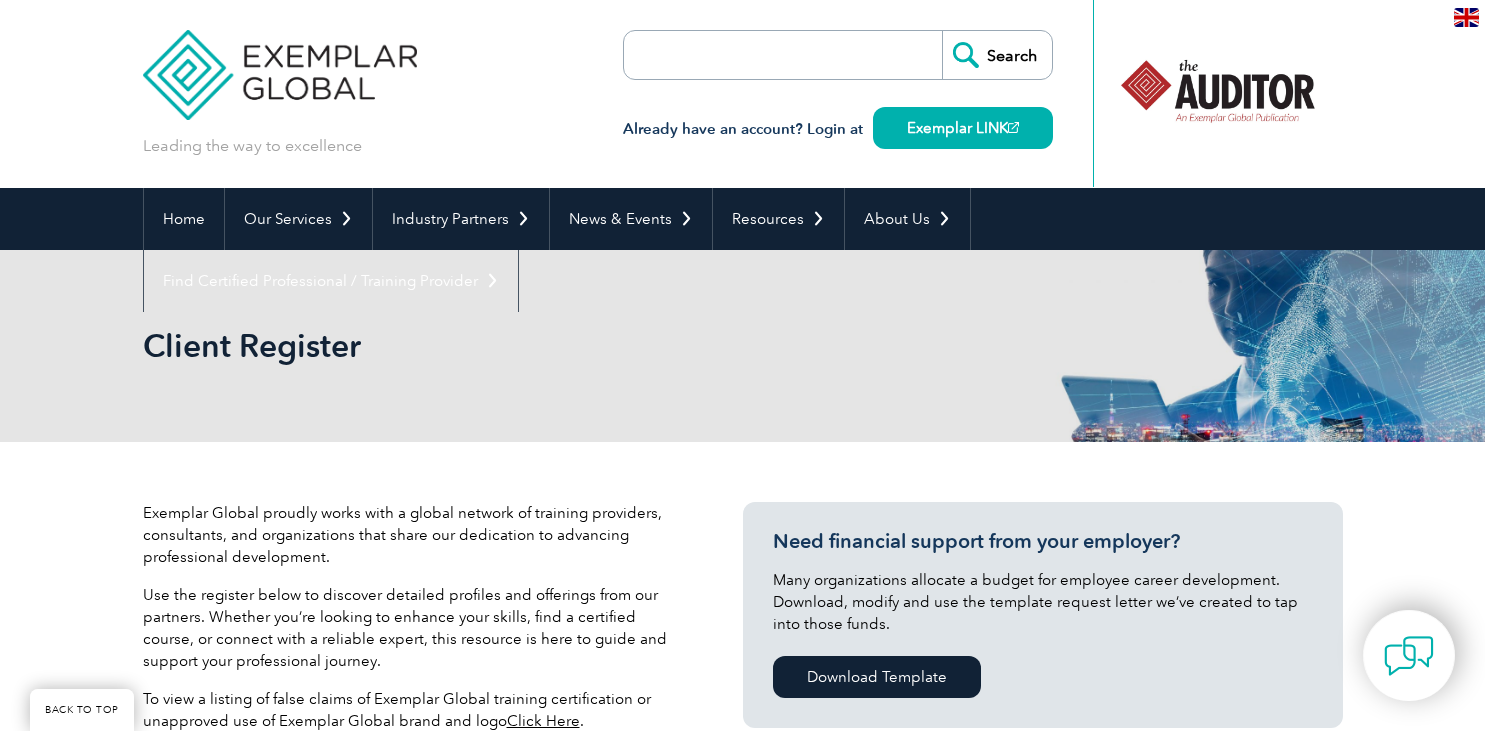 scroll, scrollTop: 518, scrollLeft: 0, axis: vertical 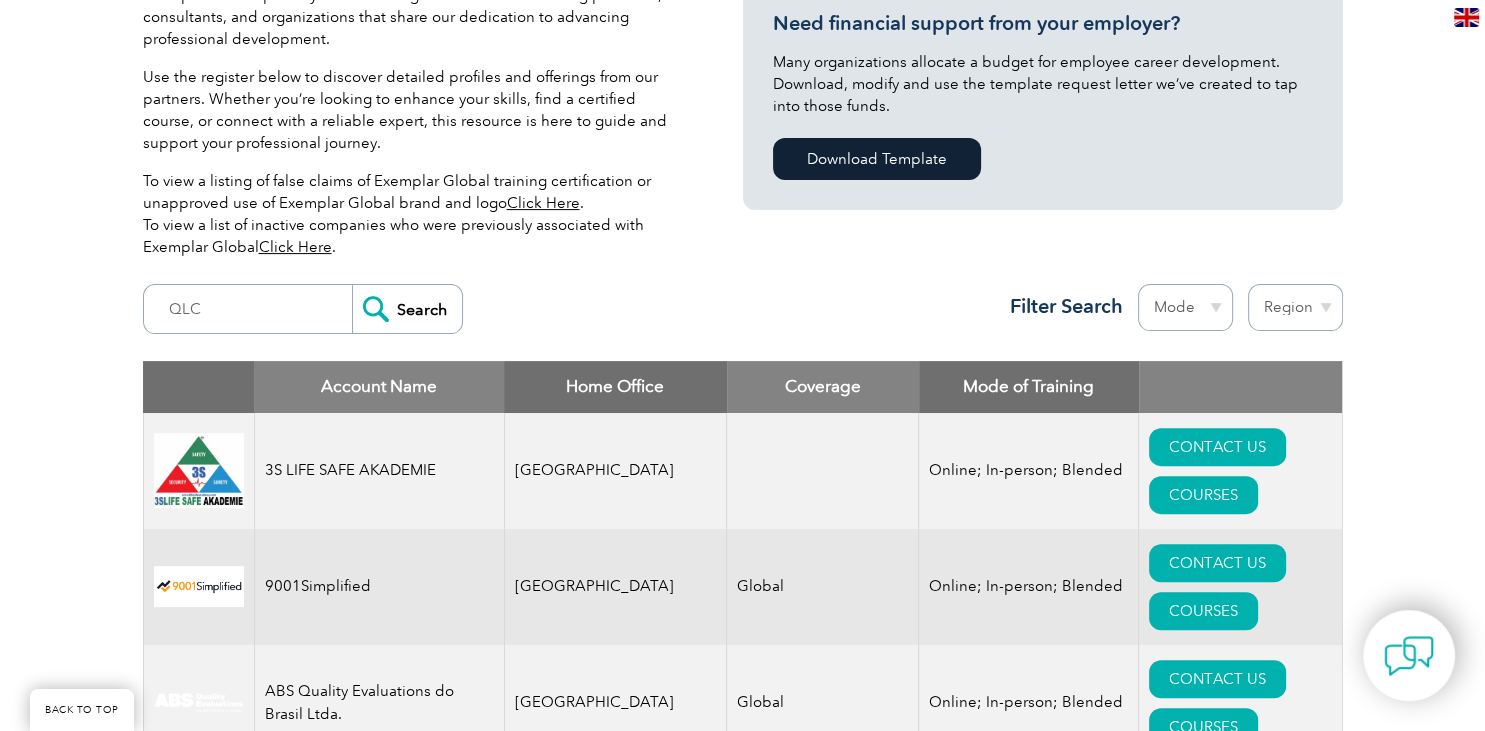 type on "QLC" 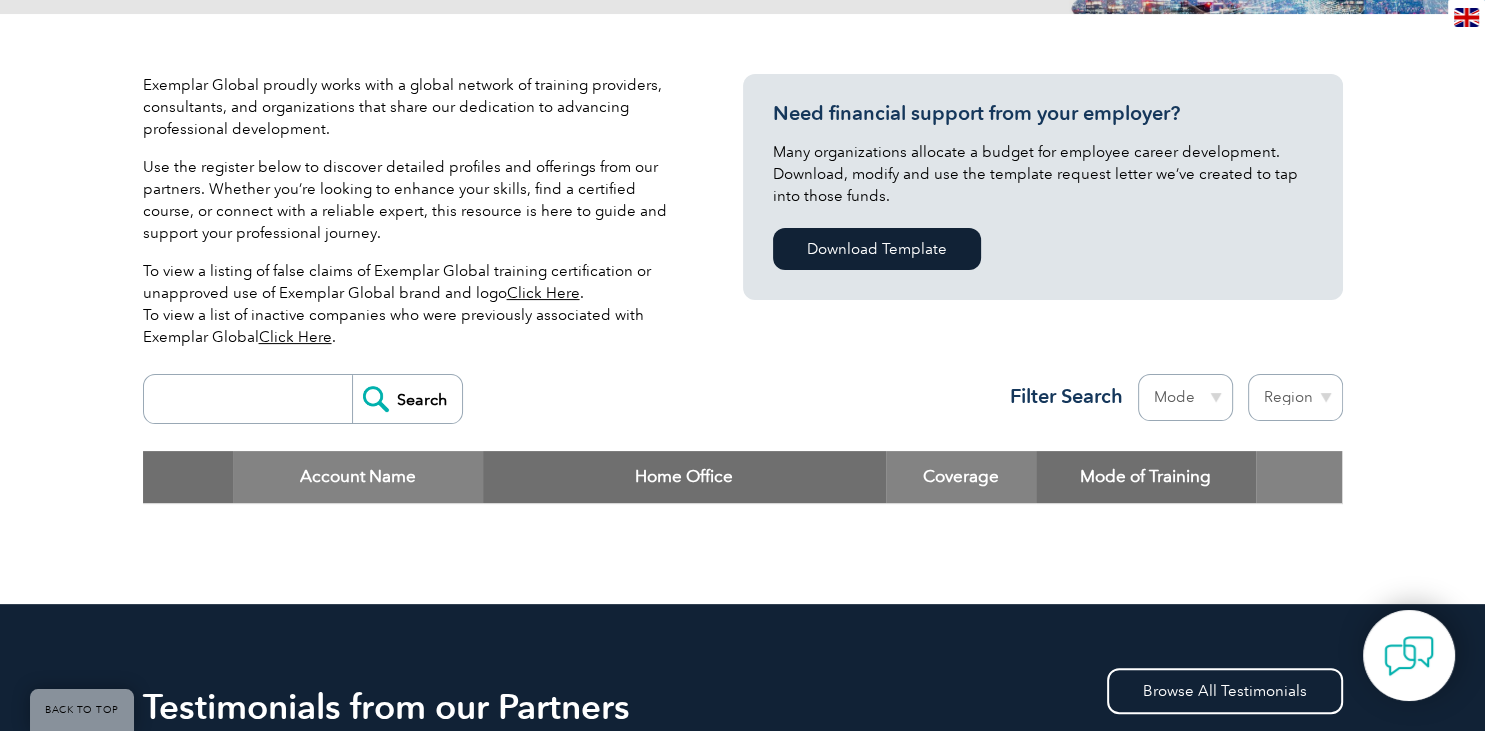 scroll, scrollTop: 0, scrollLeft: 0, axis: both 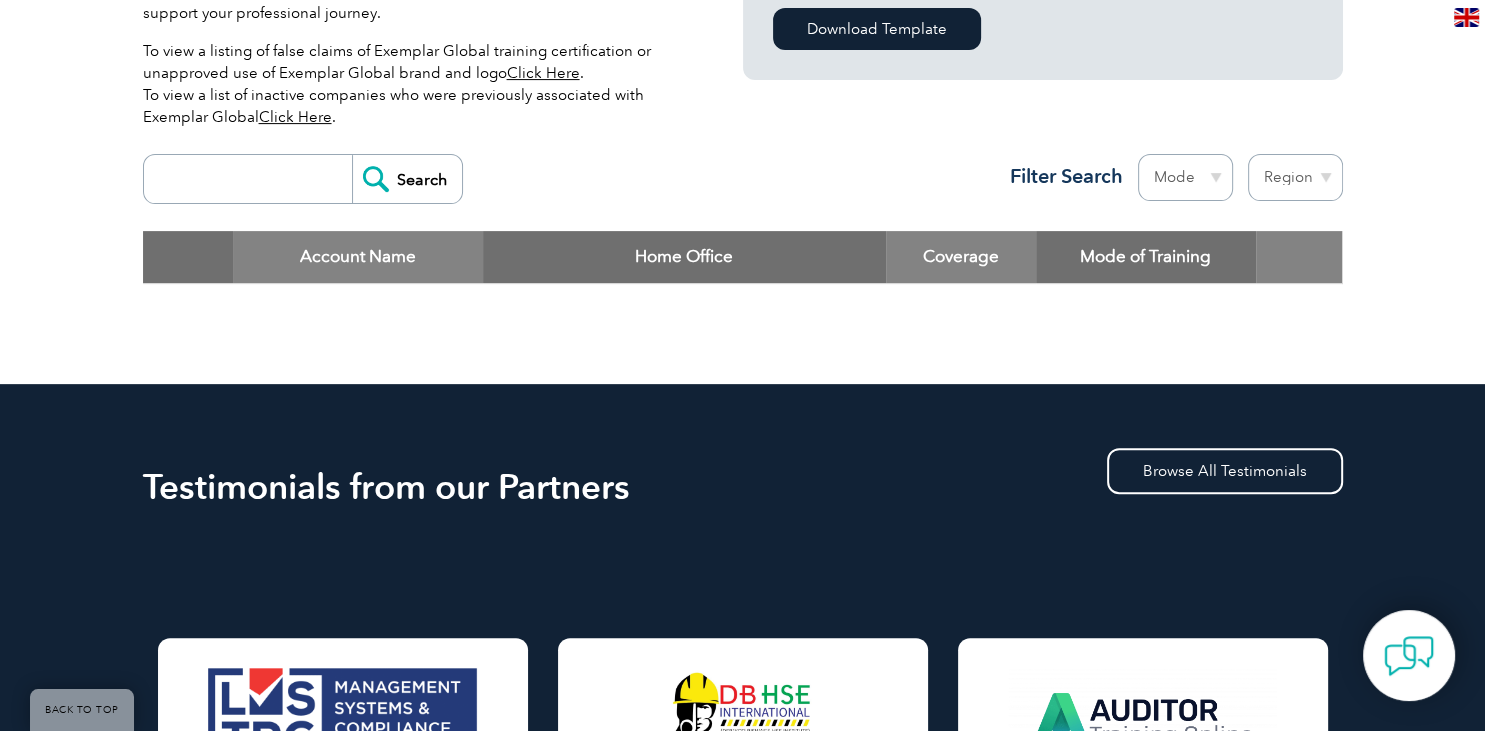 click on "Region   Australia   Bahrain   Bangladesh   Brazil   Canada   Colombia   Dominican Republic   Egypt   India   Indonesia   Iraq   Ireland   Jordan   Korea, Republic of   Malaysia   Malta   Mexico   Mongolia   Montenegro   Myanmar   Netherlands   New Zealand   Nigeria   Oman   Pakistan   Panama   Philippines   Portugal   Romania   Saudi Arabia   Serbia   Singapore   South Africa   Taiwan   Thailand   Trinidad and Tobago   Tunisia   Turkey   United Arab Emirates   United Kingdom   United States" at bounding box center [1295, 177] 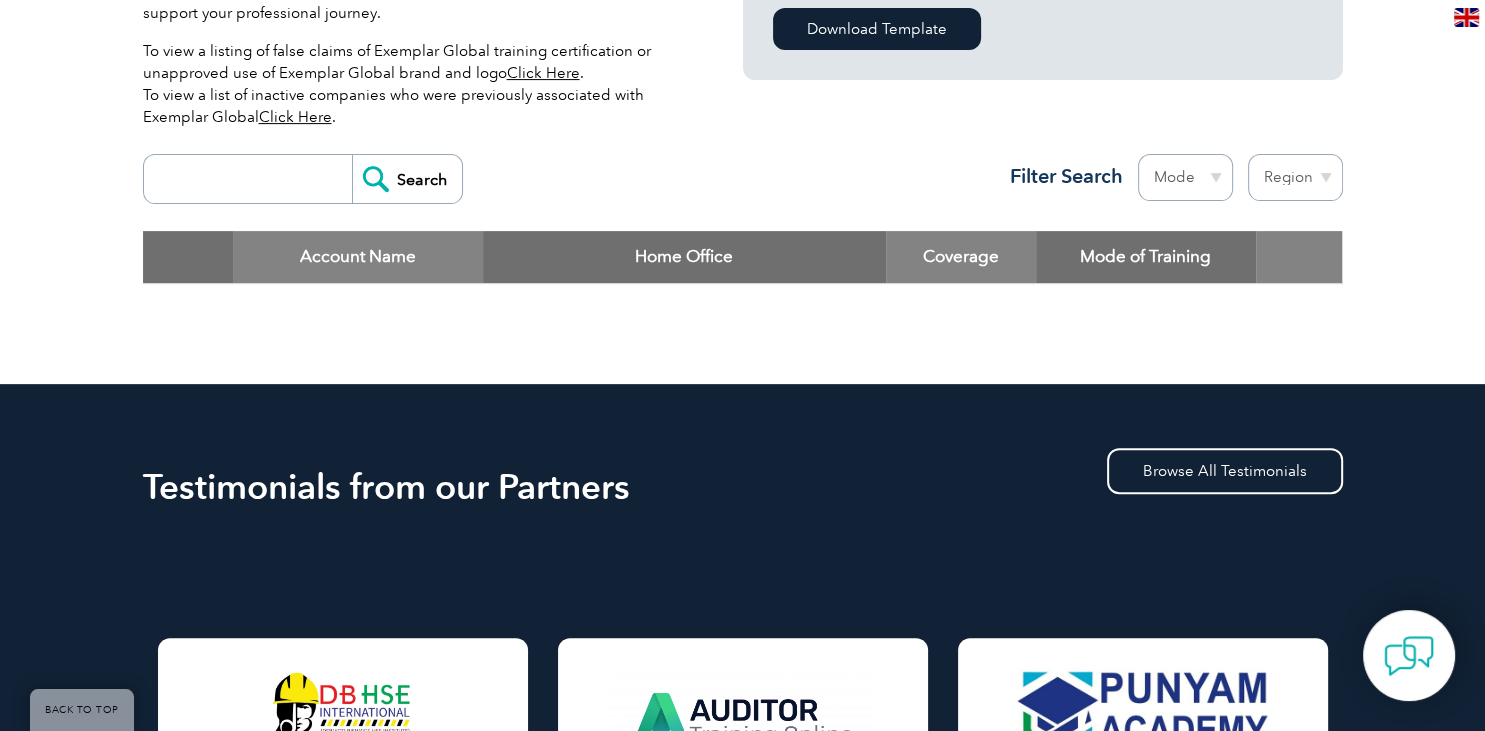 select on "[GEOGRAPHIC_DATA]" 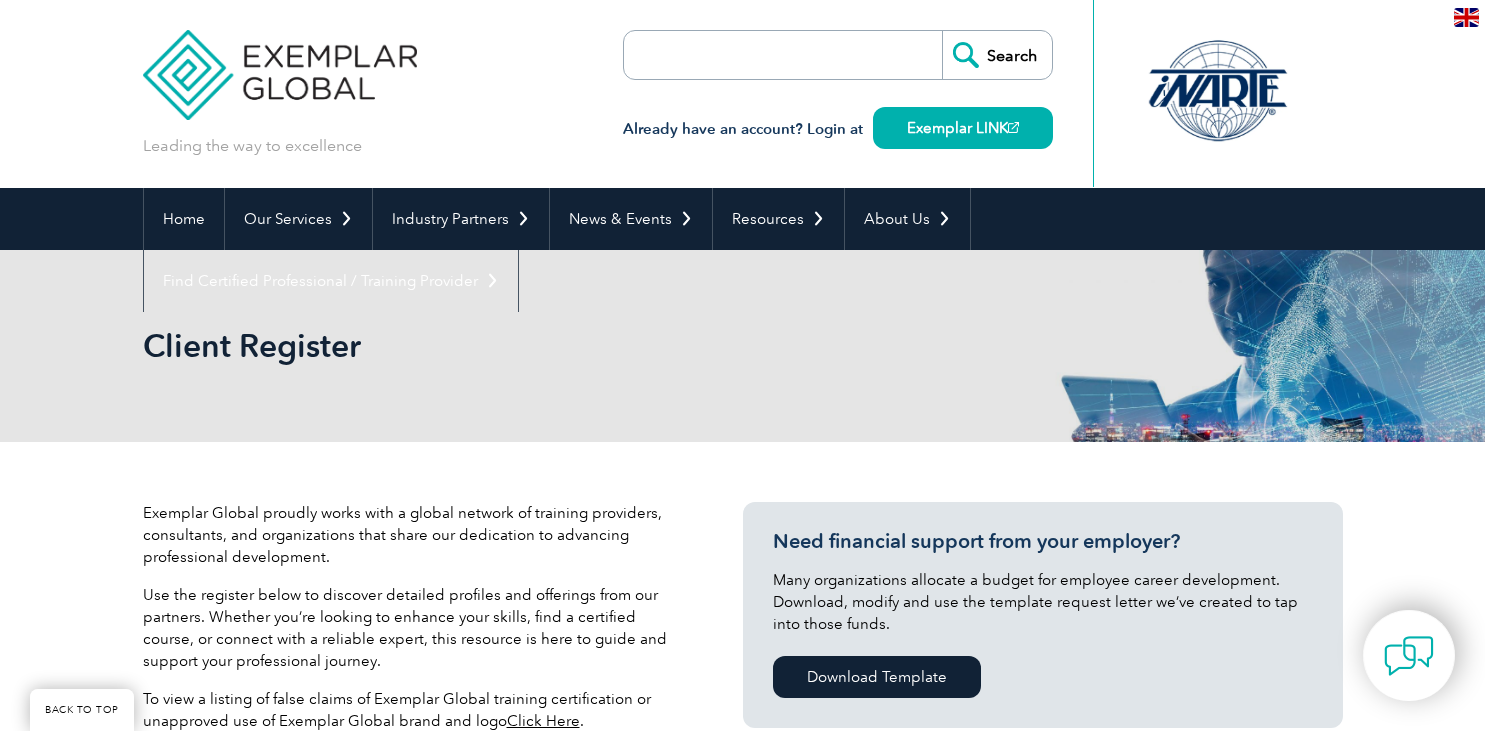 select on "[GEOGRAPHIC_DATA]" 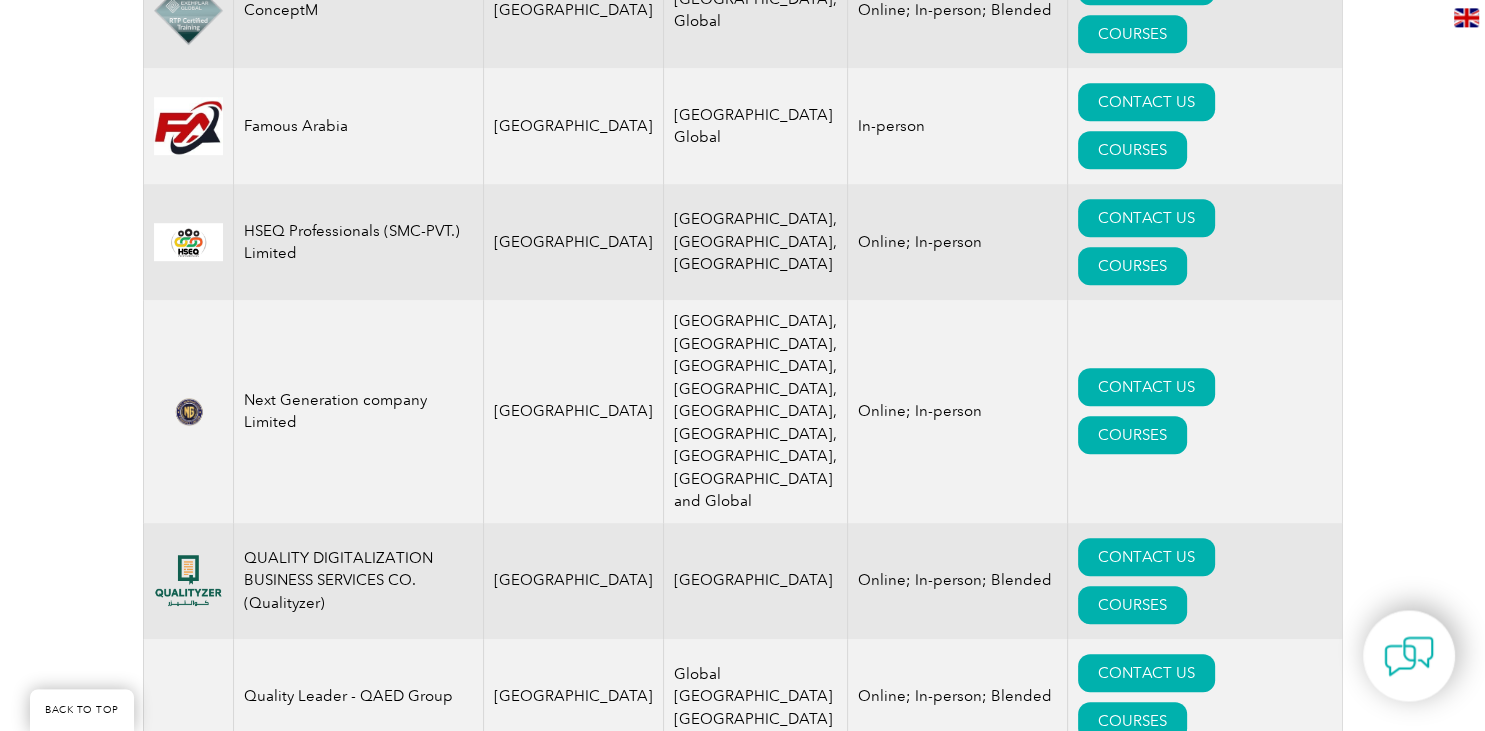 scroll, scrollTop: 1166, scrollLeft: 0, axis: vertical 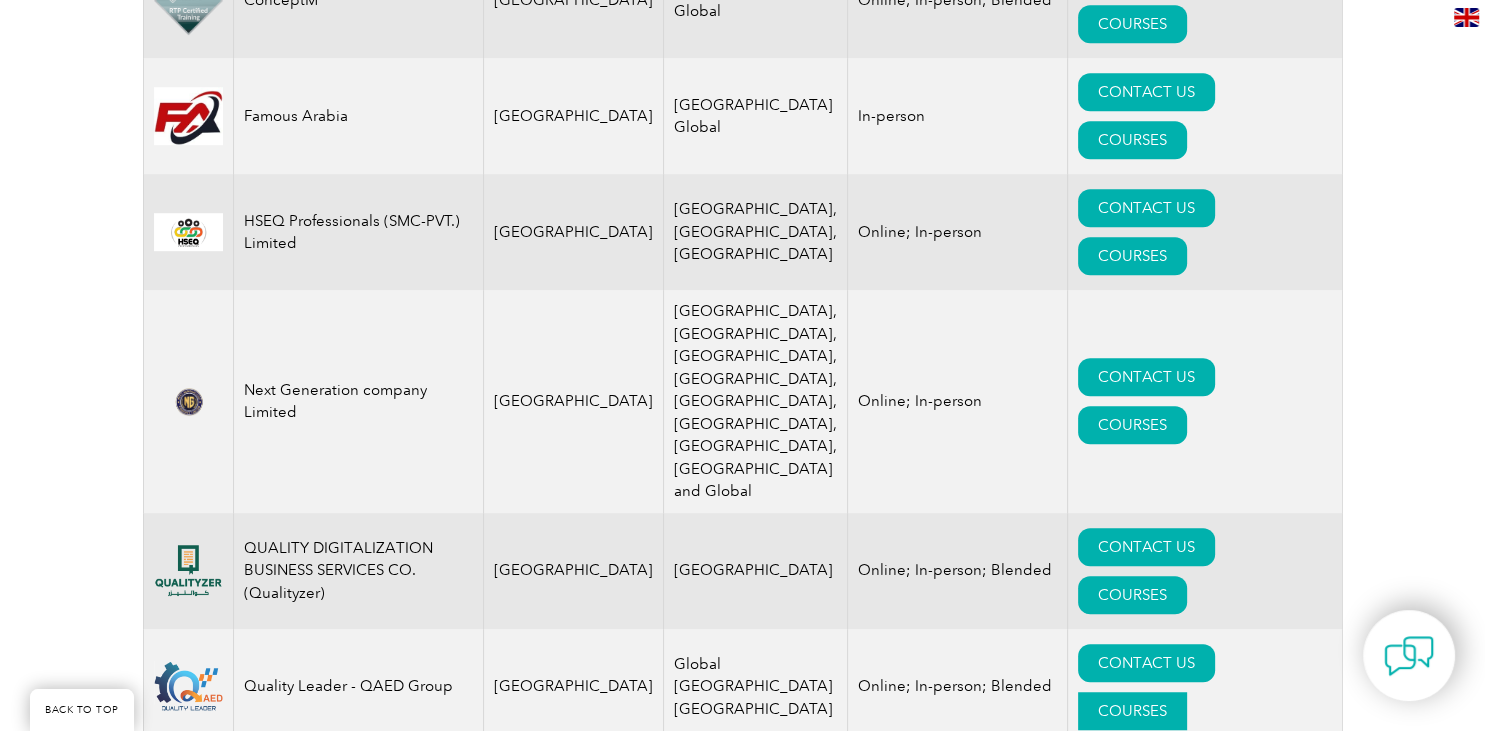 click on "COURSES" at bounding box center [1132, 711] 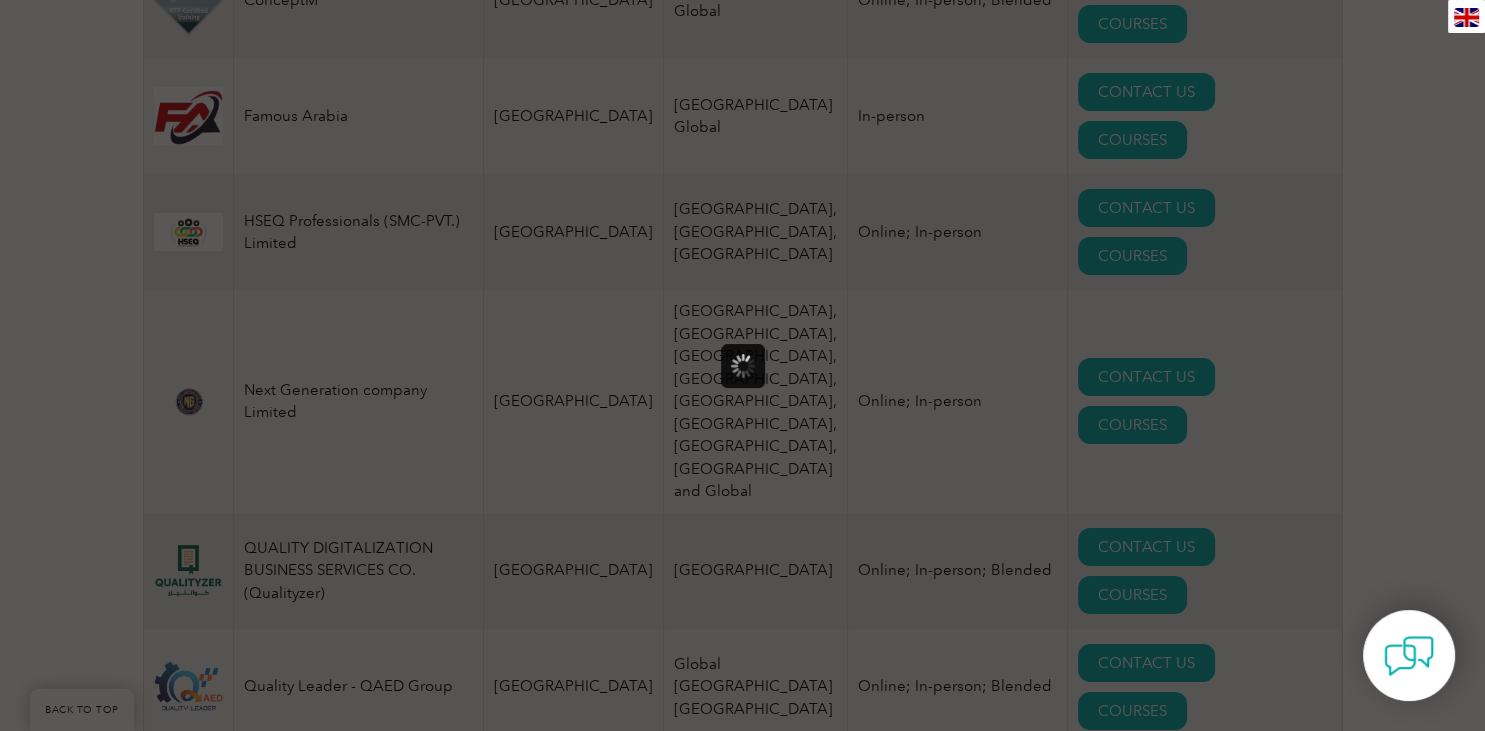 scroll, scrollTop: 0, scrollLeft: 0, axis: both 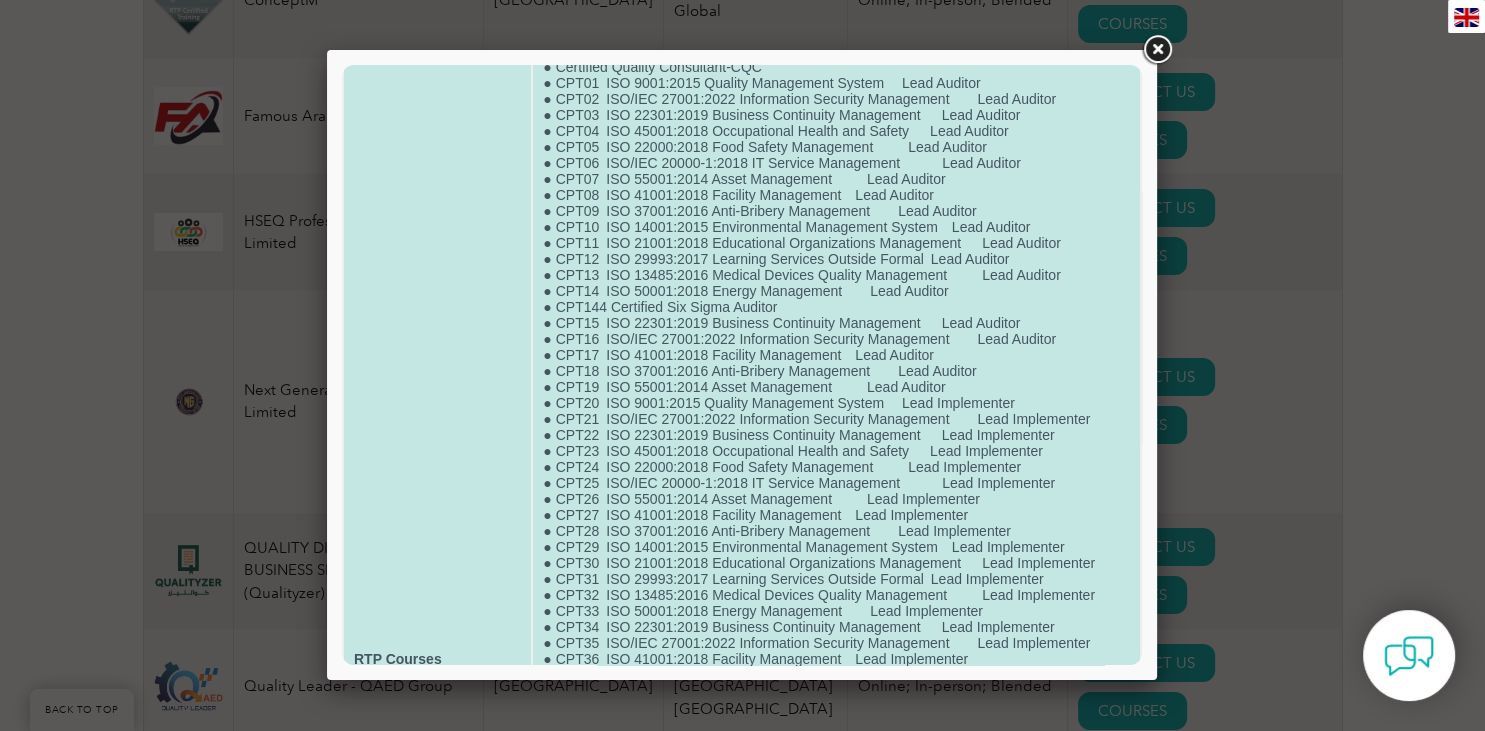 click on "● certified Fire Prevention Specialist (CFPS)  ● Certified Inrernal Auditor -CIA based on ( ISO 19011)  ● Certified Manager of Quality - CMQ  ● Certified operator assessment Course (CABLE PULLING WINCH OPERATOR) ● Certified Quality Consultant-CQC  ● CPT01 ISO 9001:2015 Quality Management System   Lead Auditor ● CPT02 ISO/IEC 27001:2022 Information Security Management    Lead Auditor ● CPT03 ISO 22301:2019 Business Continuity Management   Lead Auditor ● CPT04 ISO 45001:2018 Occupational Health and Safety   Lead Auditor ● CPT05 ISO 22000:2018 Food Safety Management     Lead Auditor ● CPT06 ISO/IEC 20000-1:2018 IT Service Management      Lead Auditor ● CPT07 ISO 55001:2014 Asset Management     Lead Auditor ● CPT08 ISO 41001:2018 Facility Management  Lead Auditor ● CPT09 ISO 37001:2016 Anti-Bribery Management    Lead Auditor ● CPT10 ISO 14001:2015 Environmental Management System  Lead Auditor" at bounding box center (836, 659) 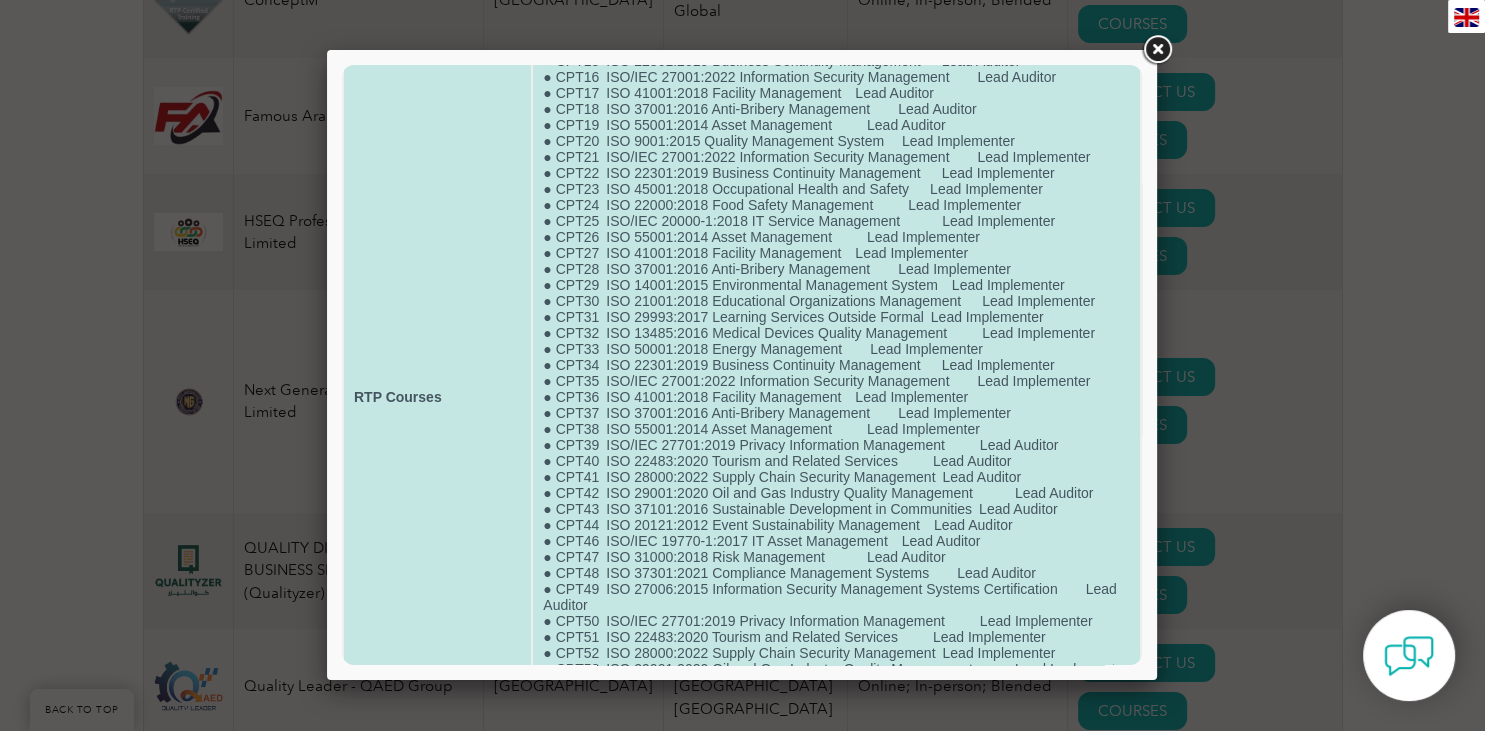scroll, scrollTop: 0, scrollLeft: 0, axis: both 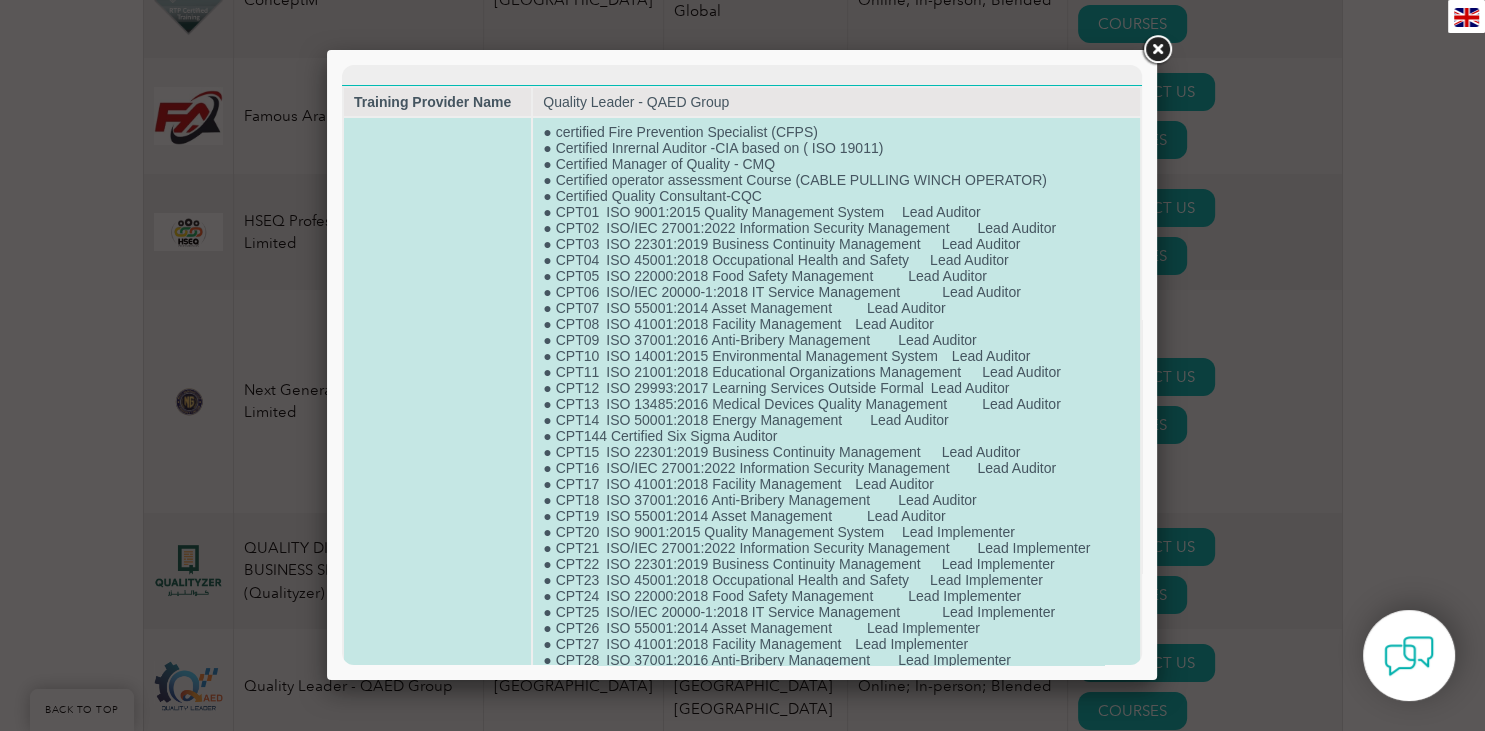 click on "● certified Fire Prevention Specialist (CFPS)  ● Certified Inrernal Auditor -CIA based on ( ISO 19011)  ● Certified Manager of Quality - CMQ  ● Certified operator assessment Course (CABLE PULLING WINCH OPERATOR) ● Certified Quality Consultant-CQC  ● CPT01 ISO 9001:2015 Quality Management System   Lead Auditor ● CPT02 ISO/IEC 27001:2022 Information Security Management    Lead Auditor ● CPT03 ISO 22301:2019 Business Continuity Management   Lead Auditor ● CPT04 ISO 45001:2018 Occupational Health and Safety   Lead Auditor ● CPT05 ISO 22000:2018 Food Safety Management     Lead Auditor ● CPT06 ISO/IEC 20000-1:2018 IT Service Management      Lead Auditor ● CPT07 ISO 55001:2014 Asset Management     Lead Auditor ● CPT08 ISO 41001:2018 Facility Management  Lead Auditor ● CPT09 ISO 37001:2016 Anti-Bribery Management    Lead Auditor ● CPT10 ISO 14001:2015 Environmental Management System  Lead Auditor" at bounding box center (836, 788) 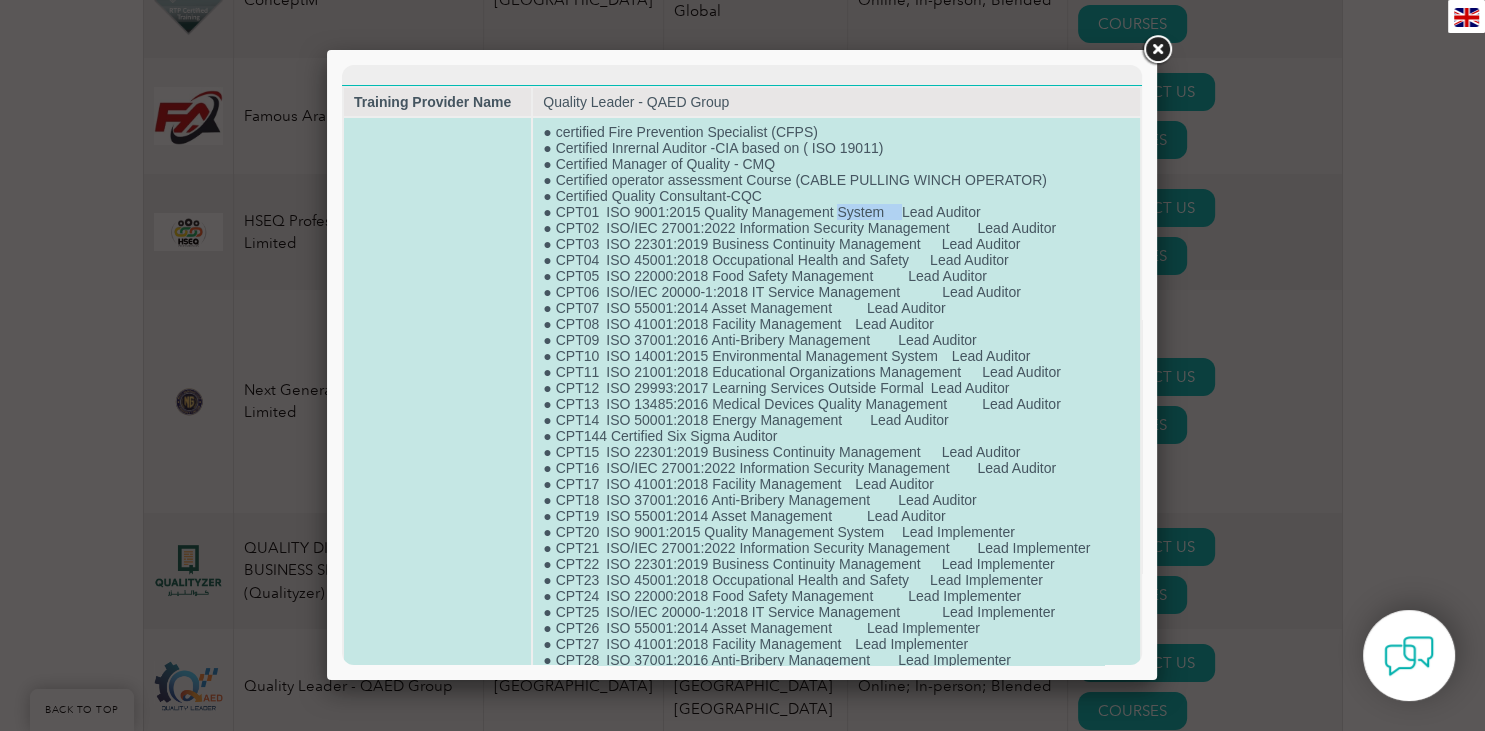 click on "● certified Fire Prevention Specialist (CFPS)  ● Certified Inrernal Auditor -CIA based on ( ISO 19011)  ● Certified Manager of Quality - CMQ  ● Certified operator assessment Course (CABLE PULLING WINCH OPERATOR) ● Certified Quality Consultant-CQC  ● CPT01 ISO 9001:2015 Quality Management System   Lead Auditor ● CPT02 ISO/IEC 27001:2022 Information Security Management    Lead Auditor ● CPT03 ISO 22301:2019 Business Continuity Management   Lead Auditor ● CPT04 ISO 45001:2018 Occupational Health and Safety   Lead Auditor ● CPT05 ISO 22000:2018 Food Safety Management     Lead Auditor ● CPT06 ISO/IEC 20000-1:2018 IT Service Management      Lead Auditor ● CPT07 ISO 55001:2014 Asset Management     Lead Auditor ● CPT08 ISO 41001:2018 Facility Management  Lead Auditor ● CPT09 ISO 37001:2016 Anti-Bribery Management    Lead Auditor ● CPT10 ISO 14001:2015 Environmental Management System  Lead Auditor" at bounding box center [836, 788] 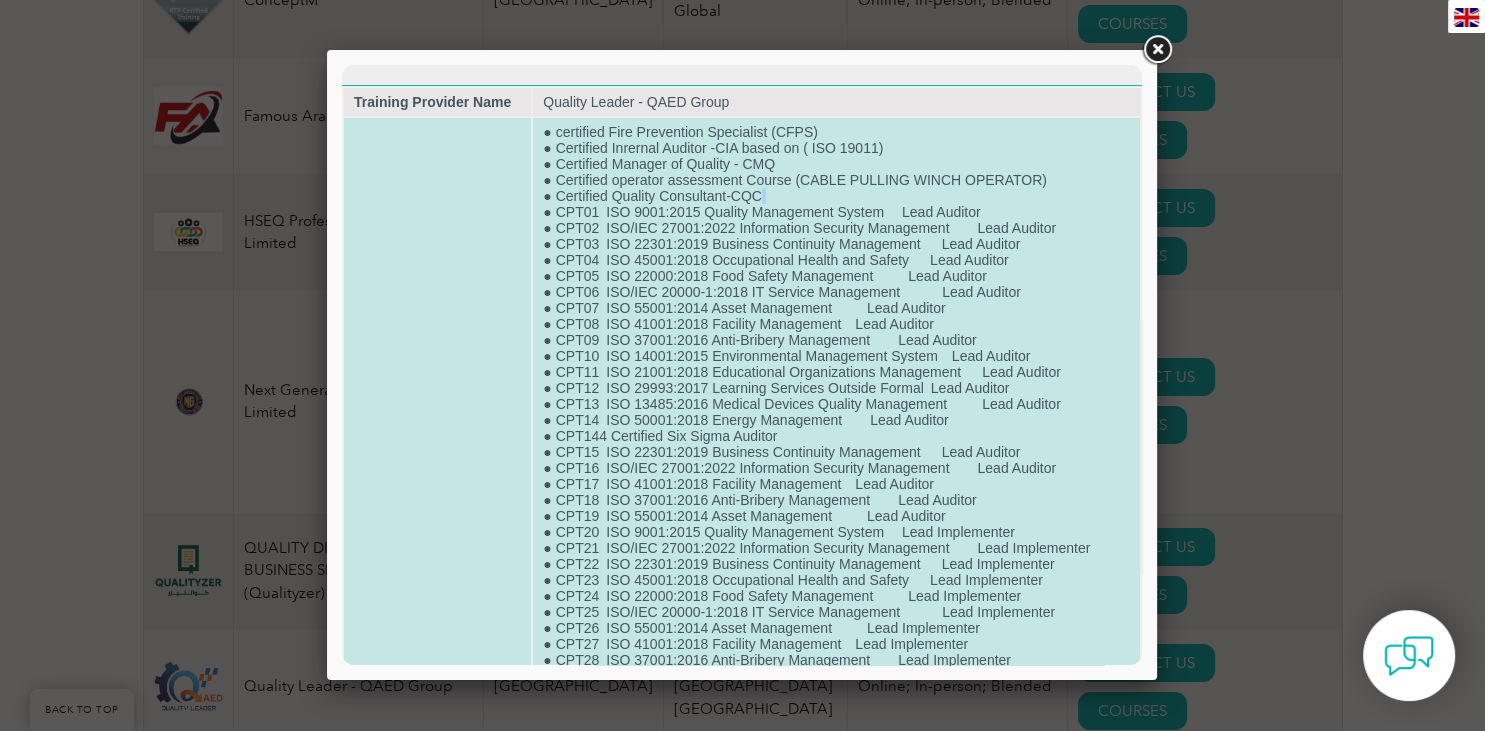 click on "● certified Fire Prevention Specialist (CFPS)  ● Certified Inrernal Auditor -CIA based on ( ISO 19011)  ● Certified Manager of Quality - CMQ  ● Certified operator assessment Course (CABLE PULLING WINCH OPERATOR) ● Certified Quality Consultant-CQC  ● CPT01 ISO 9001:2015 Quality Management System   Lead Auditor ● CPT02 ISO/IEC 27001:2022 Information Security Management    Lead Auditor ● CPT03 ISO 22301:2019 Business Continuity Management   Lead Auditor ● CPT04 ISO 45001:2018 Occupational Health and Safety   Lead Auditor ● CPT05 ISO 22000:2018 Food Safety Management     Lead Auditor ● CPT06 ISO/IEC 20000-1:2018 IT Service Management      Lead Auditor ● CPT07 ISO 55001:2014 Asset Management     Lead Auditor ● CPT08 ISO 41001:2018 Facility Management  Lead Auditor ● CPT09 ISO 37001:2016 Anti-Bribery Management    Lead Auditor ● CPT10 ISO 14001:2015 Environmental Management System  Lead Auditor" at bounding box center [836, 788] 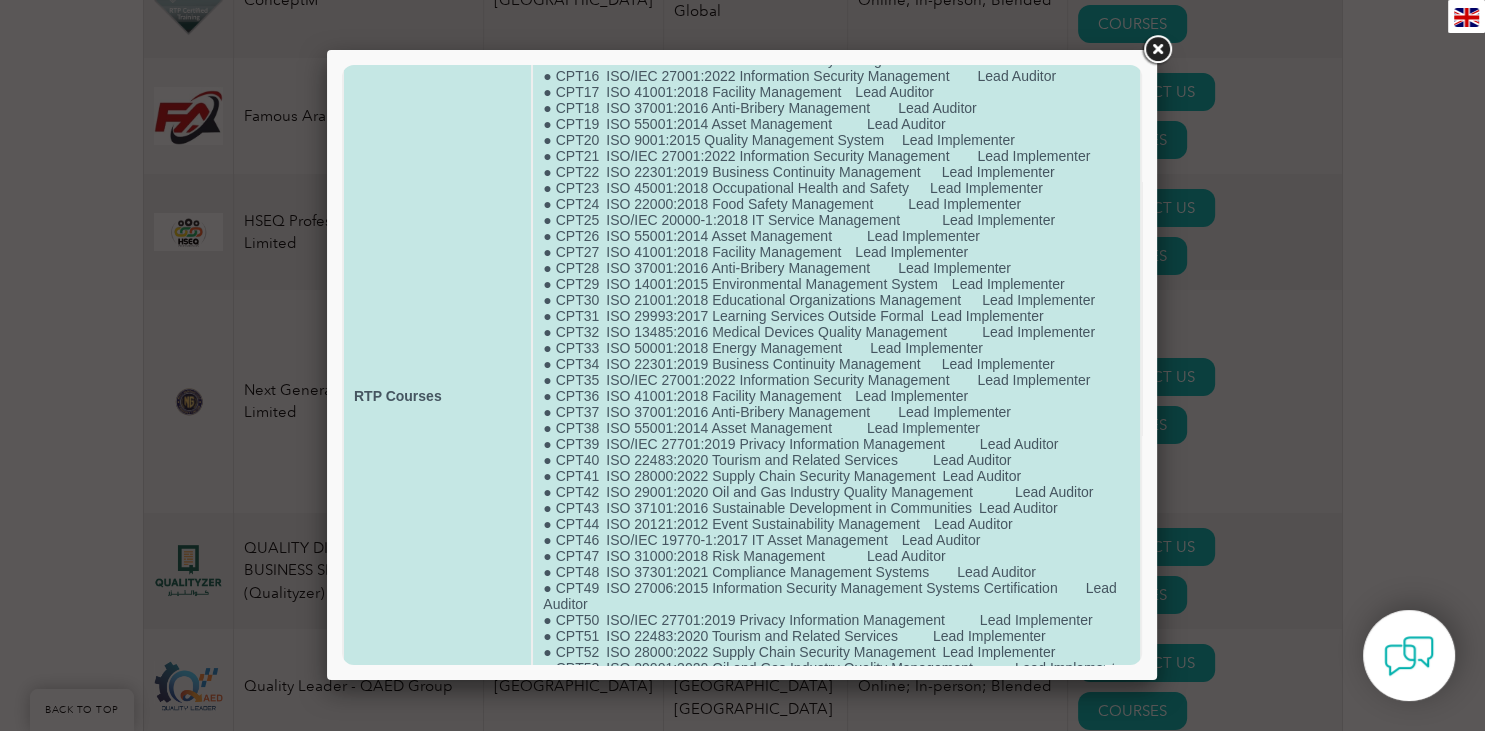 scroll, scrollTop: 388, scrollLeft: 0, axis: vertical 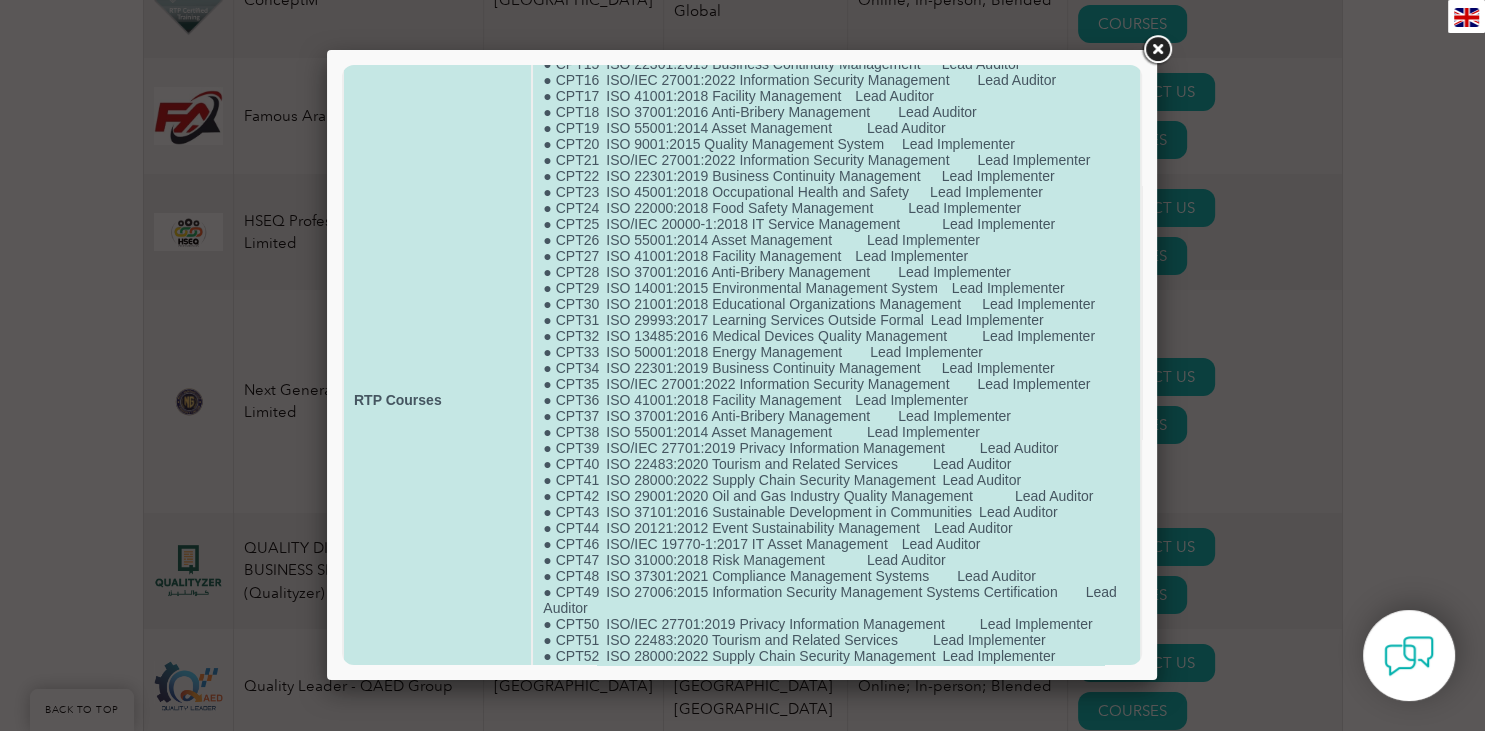 click on "RTP Courses" at bounding box center [398, 400] 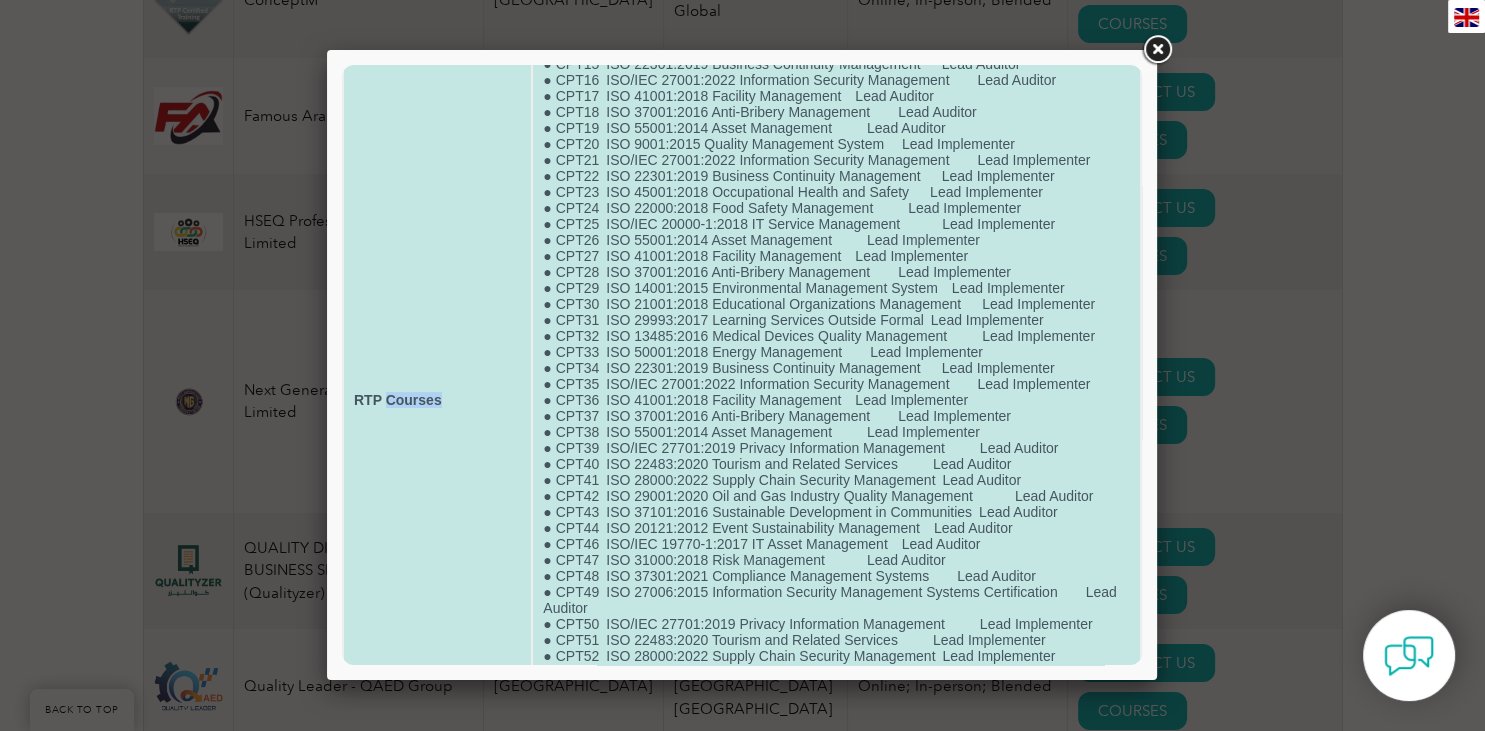 click on "RTP Courses" at bounding box center (398, 400) 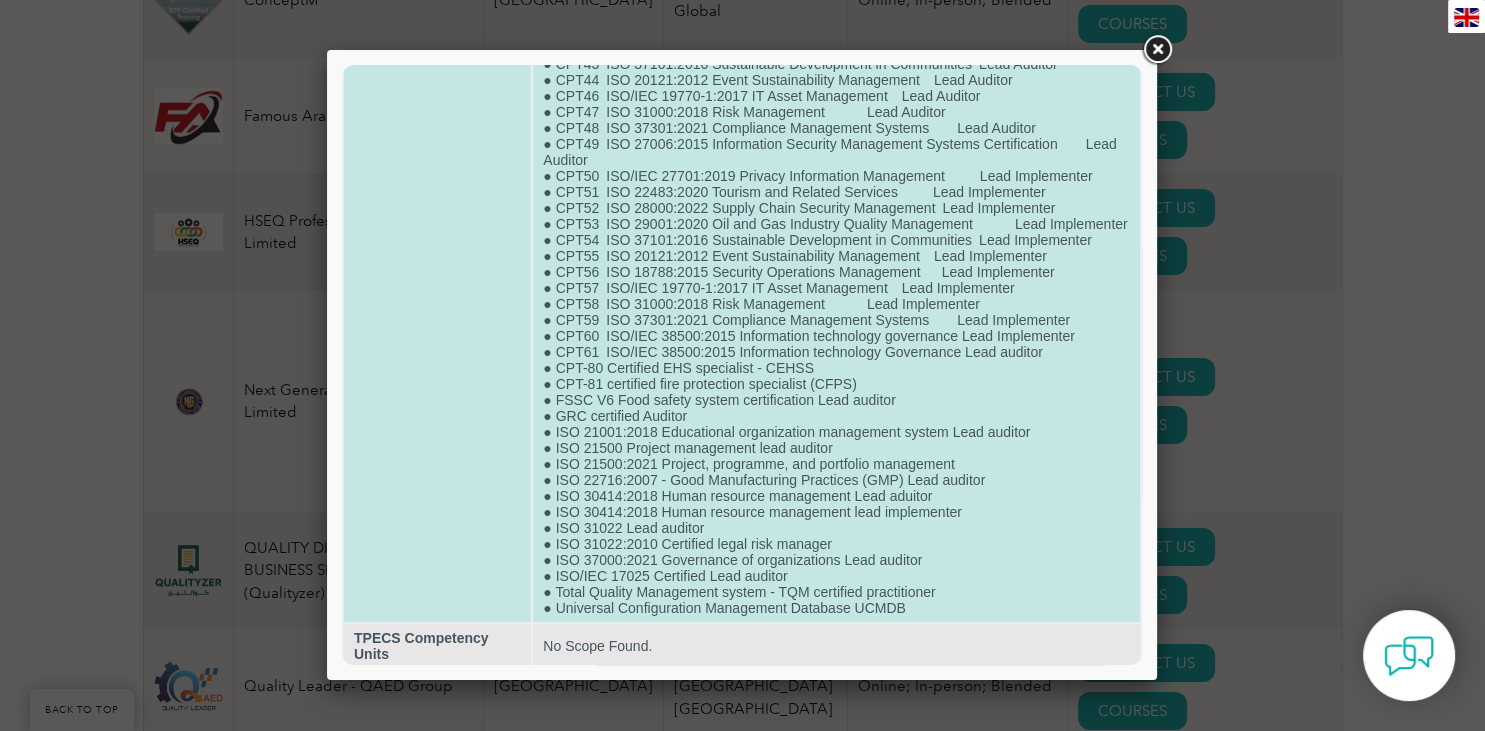 scroll, scrollTop: 909, scrollLeft: 0, axis: vertical 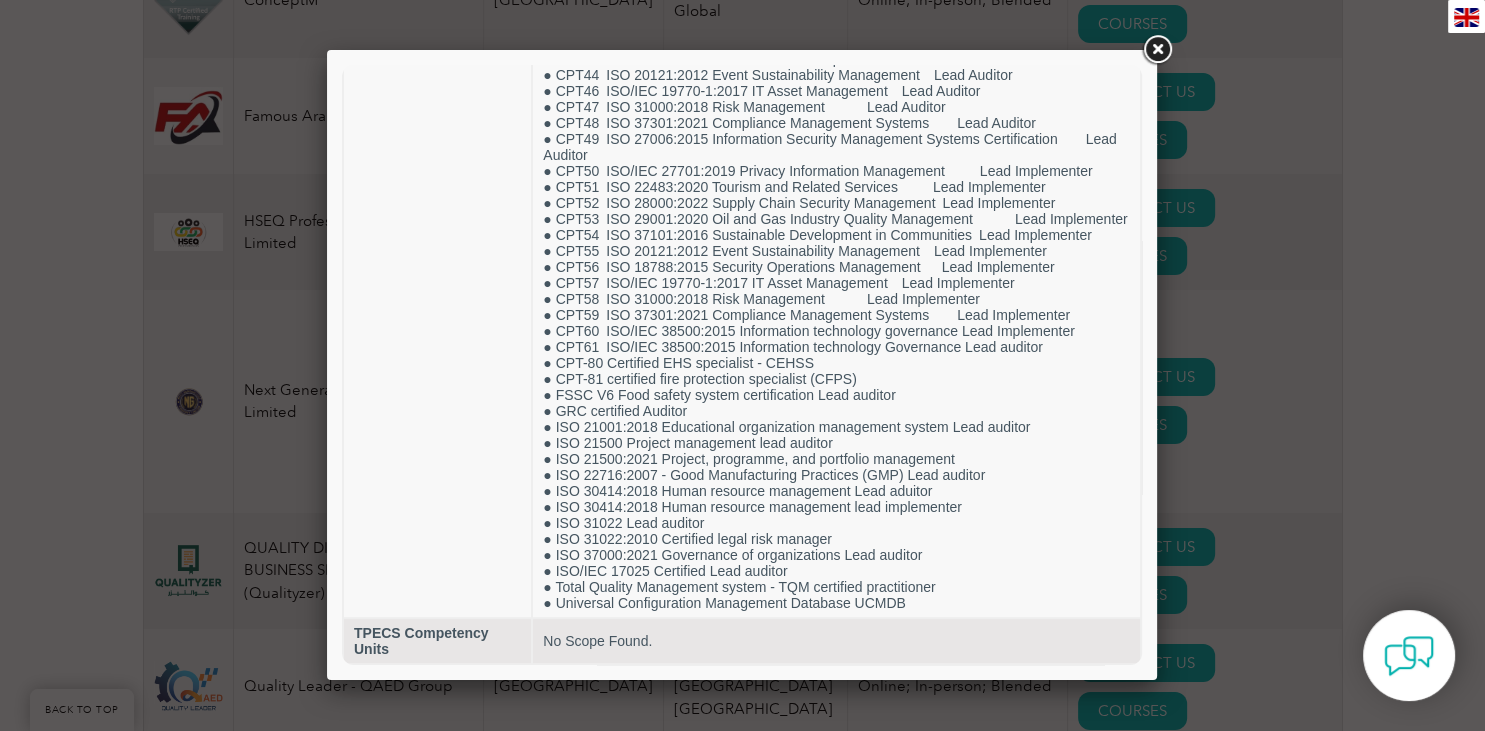 click at bounding box center (1157, 50) 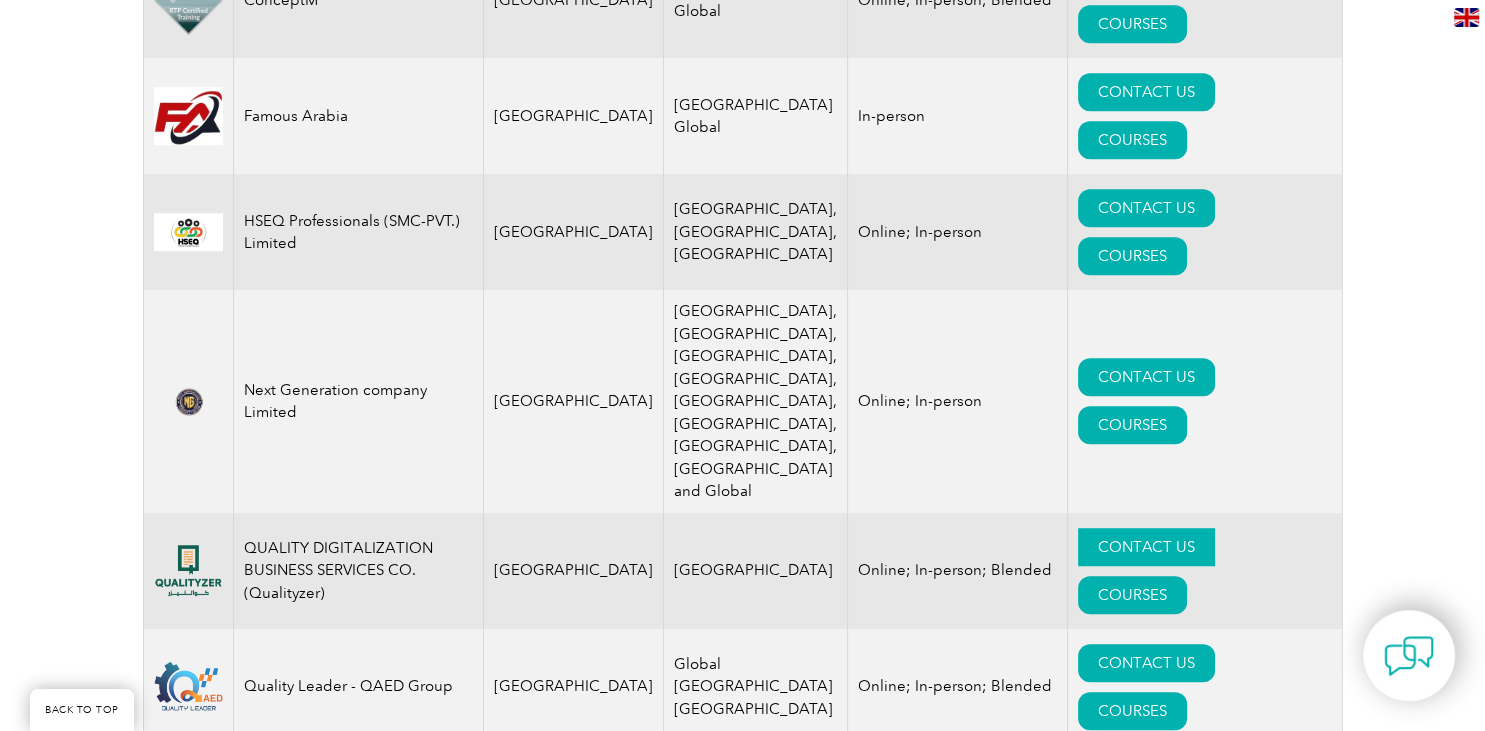 click on "CONTACT US" at bounding box center [1146, 547] 